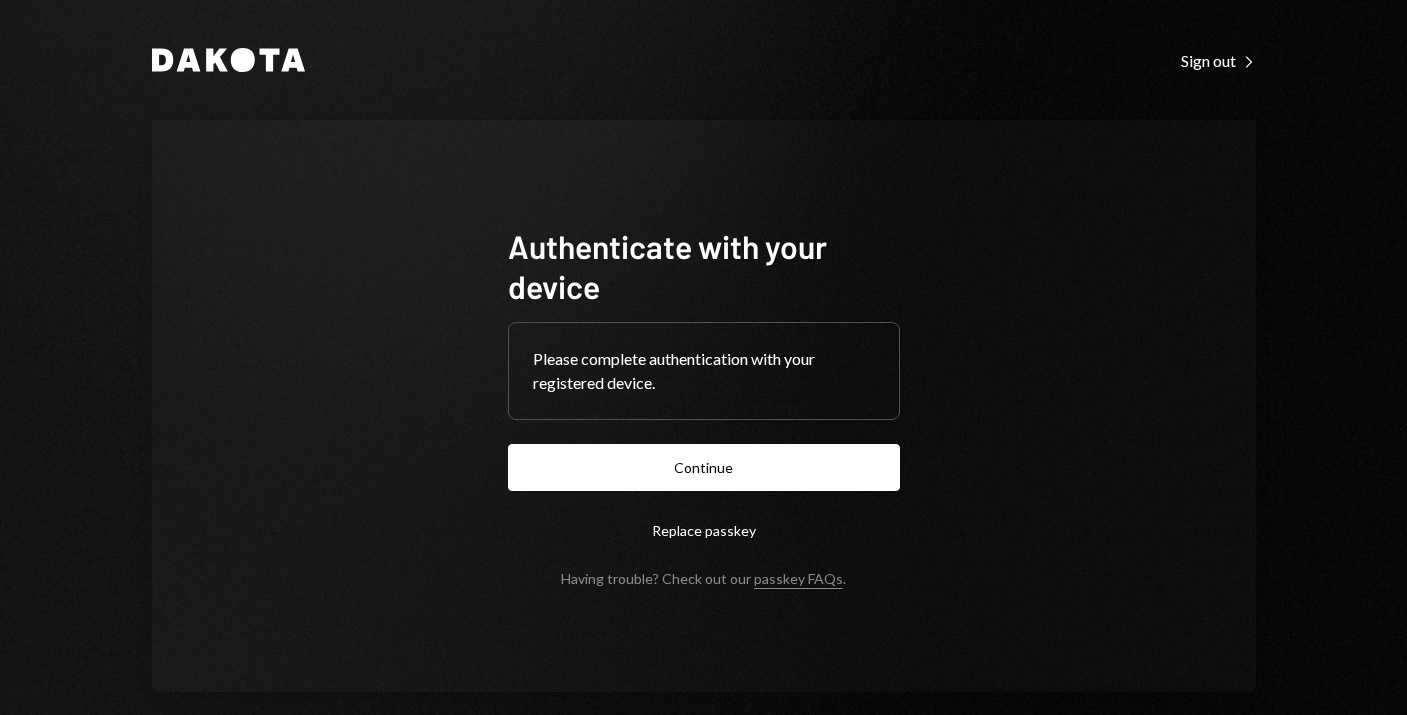 scroll, scrollTop: 0, scrollLeft: 0, axis: both 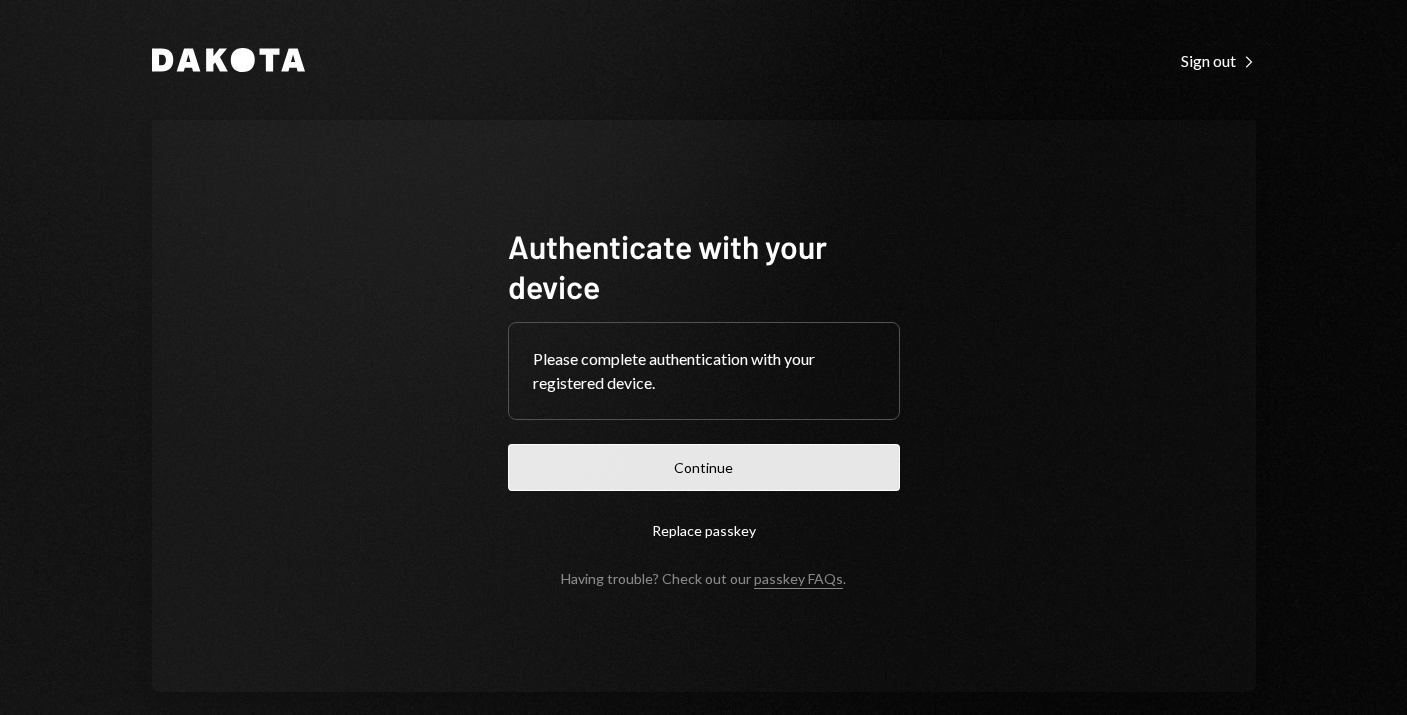 click on "Continue" at bounding box center [704, 467] 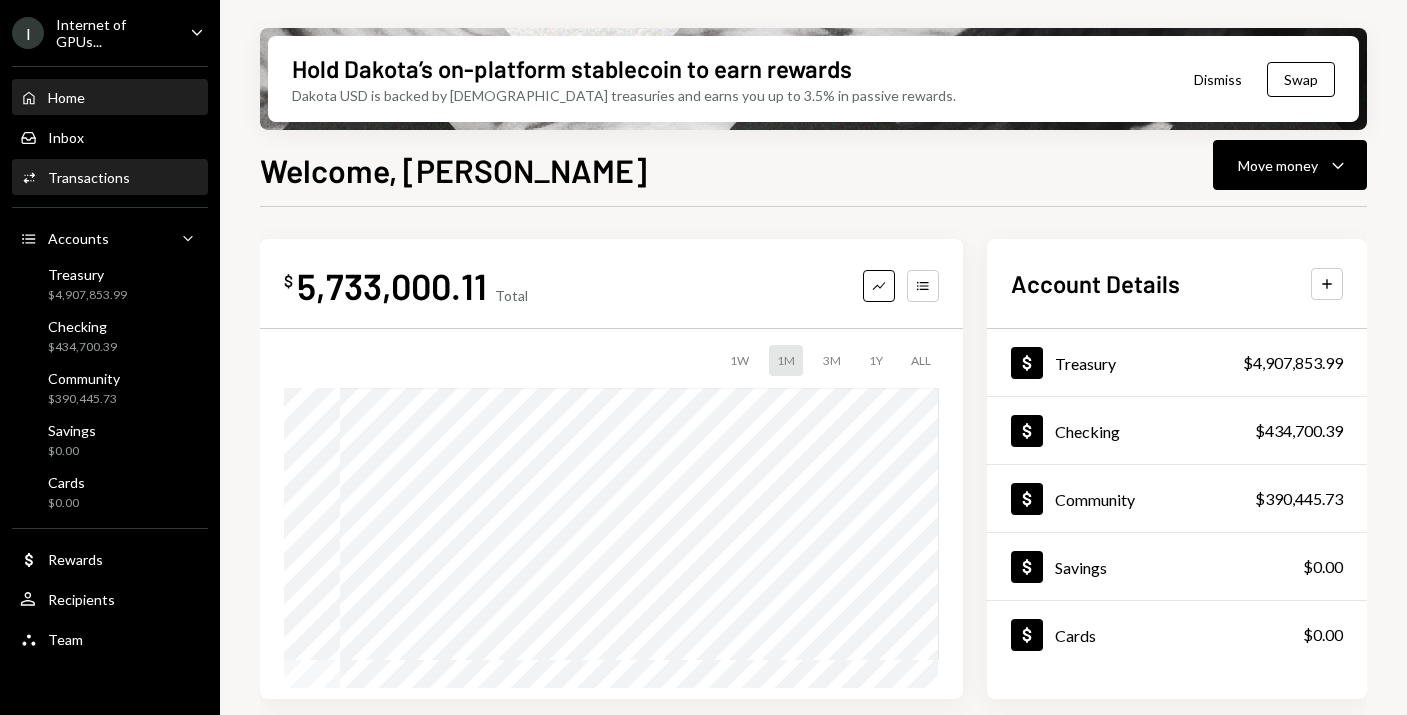 click on "Transactions" at bounding box center [89, 177] 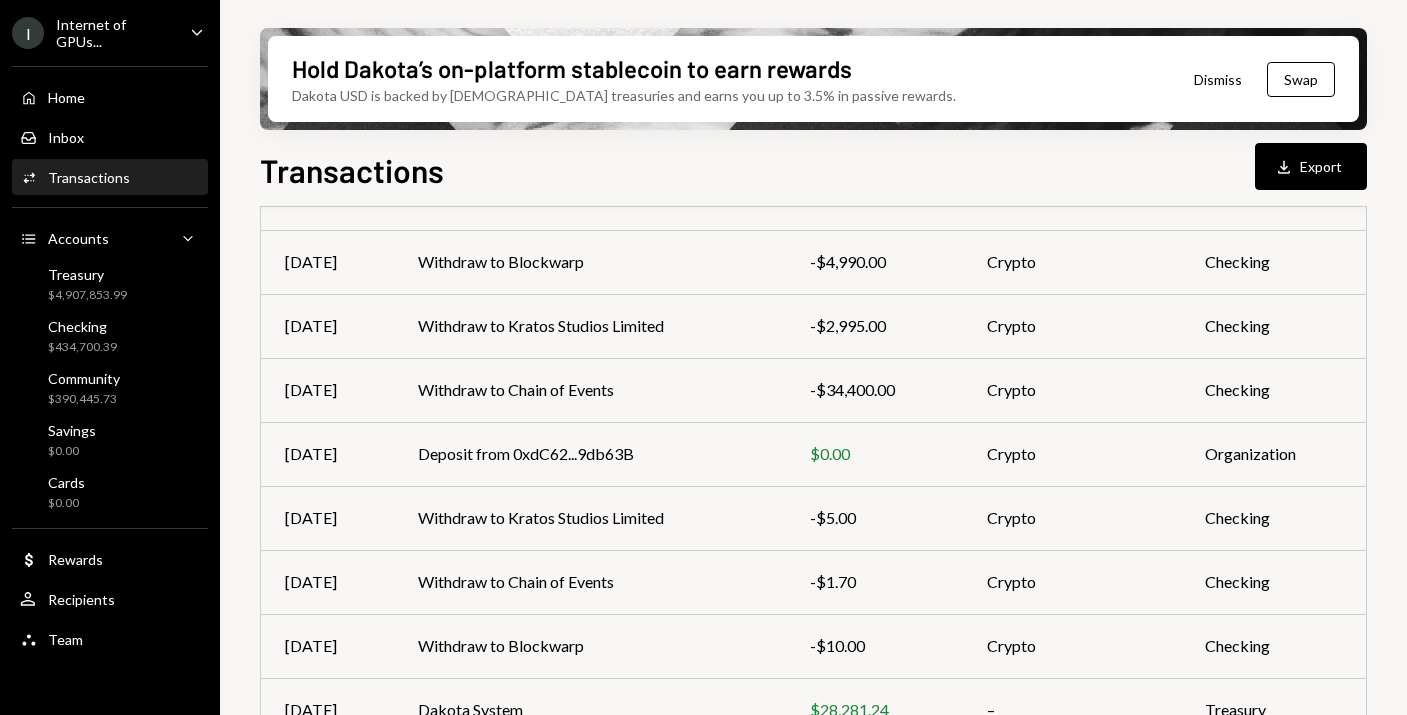 scroll, scrollTop: 0, scrollLeft: 0, axis: both 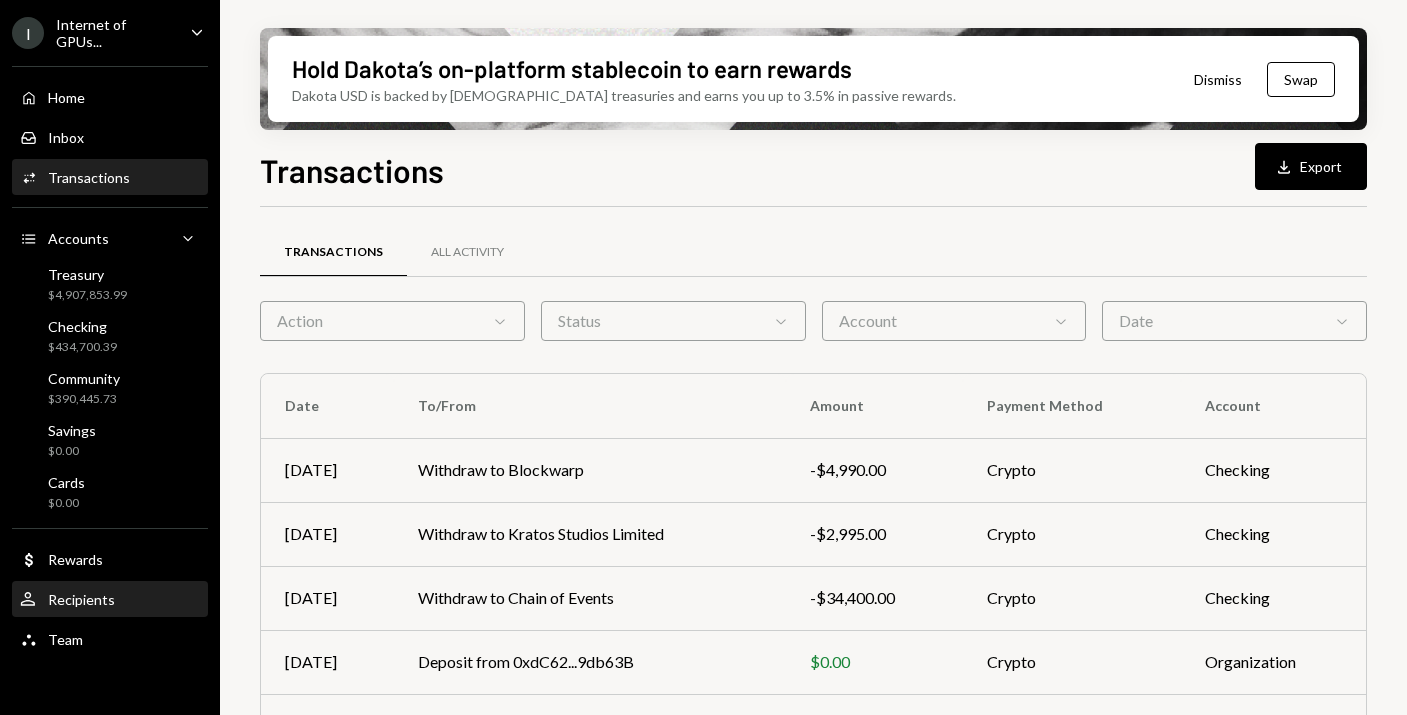 click on "User Recipients" at bounding box center [110, 600] 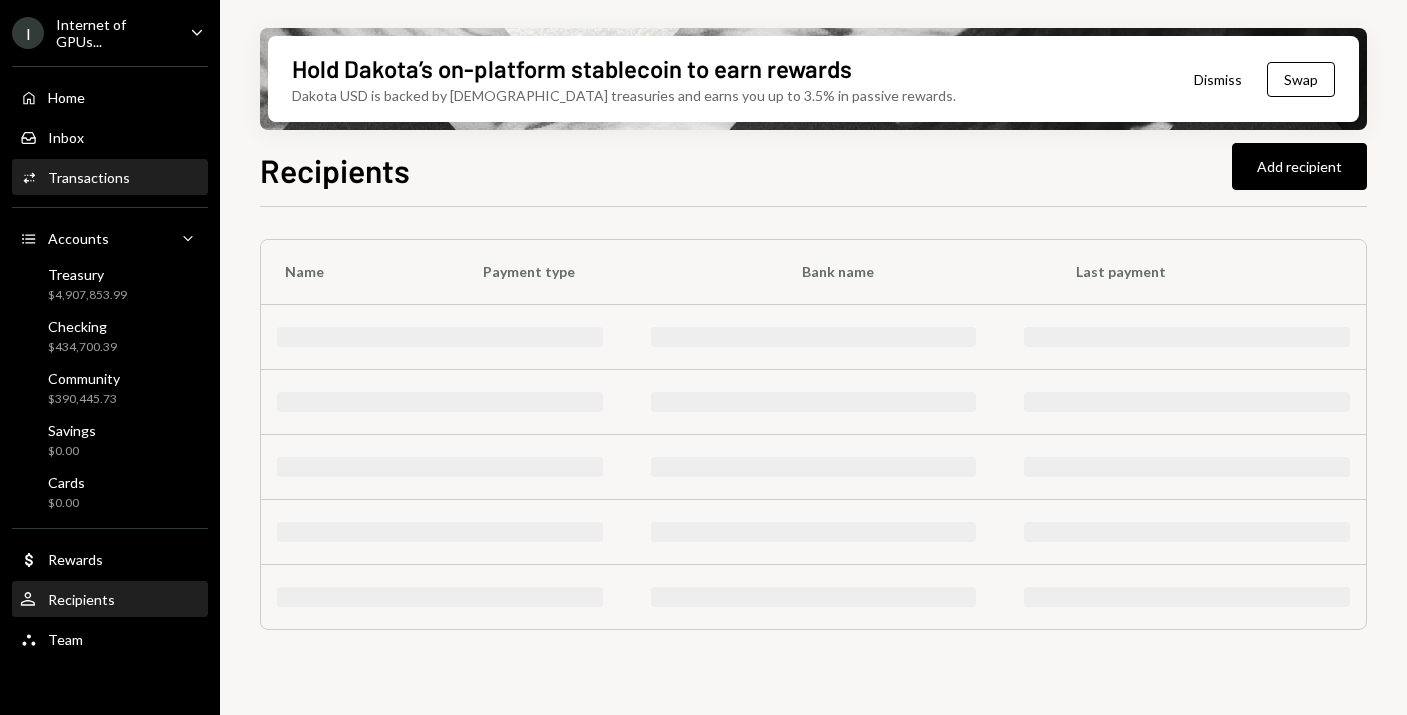 click on "Transactions" at bounding box center (89, 177) 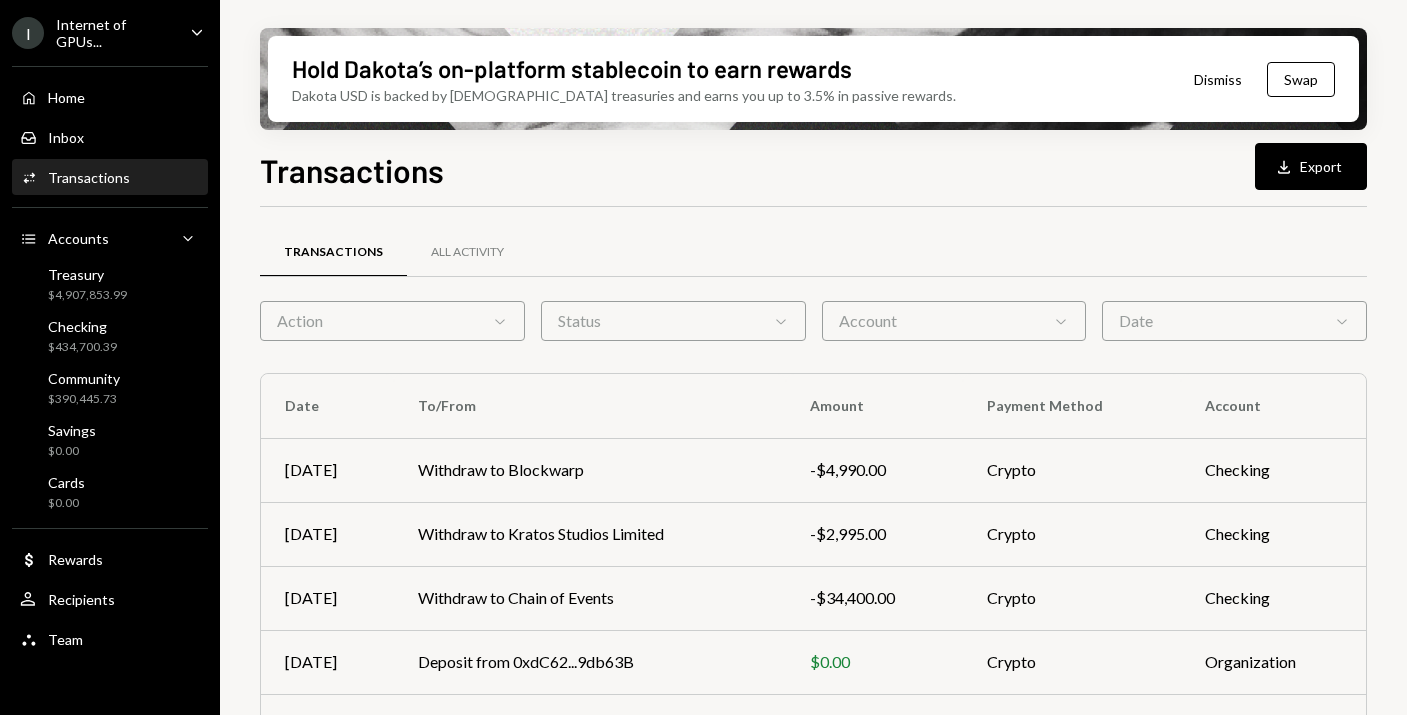 click on "Action Chevron Down" at bounding box center (392, 321) 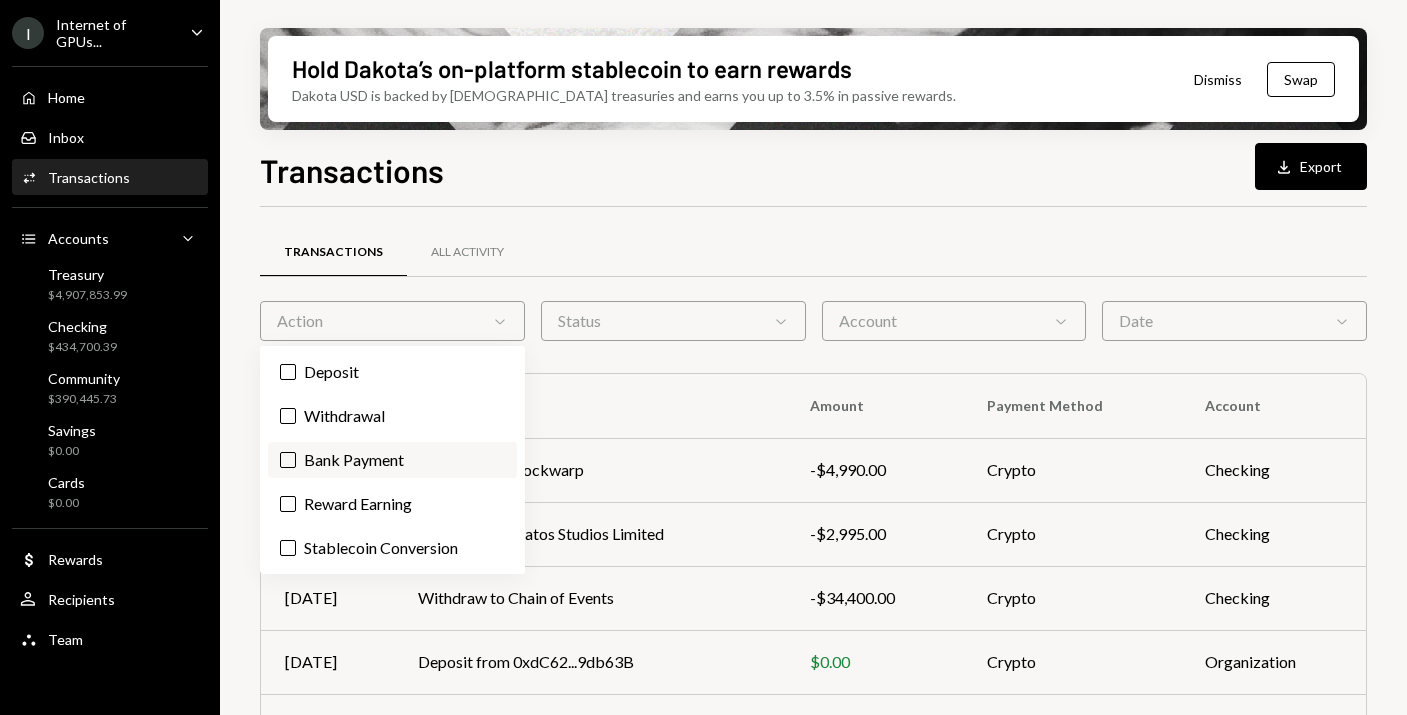 click on "Bank Payment" at bounding box center [392, 460] 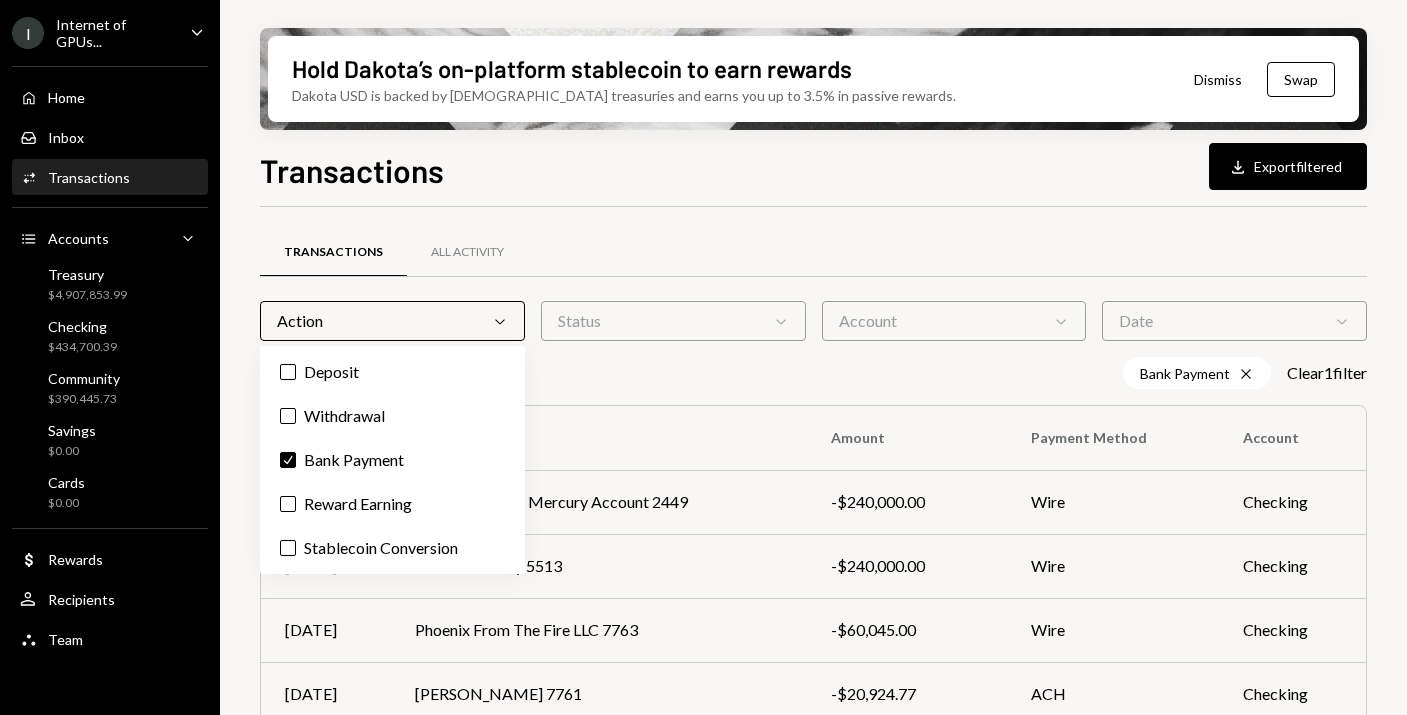 click on "Hold Dakota’s on-platform stablecoin to earn rewards Dakota USD is backed by U.S. treasuries and earns you up to 3.5% in passive rewards. Dismiss Swap Transactions Download Export  filtered Transactions All Activity Action Chevron Down Status Chevron Down Account Chevron Down Date Chevron Down Bank Payment Cross Clear  1  filter Date To/From Amount Payment Method Account [DATE] IOG Foundation Mercury Account 2449 -$240,000.00 Wire Checking [DATE] Devco Mercury 5513 -$240,000.00 Wire Checking [DATE] Phoenix From The Fire LLC 7763 -$60,045.00 Wire Checking [DATE] [PERSON_NAME] 7761 -$20,924.77 ACH Checking [DATE] Devco Mercury 5513 -$2,501,329.56 Wire Treasury [DATE] Phoenix From The Fire LLC 7763 -$60,000.00 Wire Checking [DATE] Walkers Cayman LLP 6679 -$749.70 Wire Checking [DATE] Devco Mercury 5513 -$4,002,843.03 Wire Checking [DATE] [PERSON_NAME]  7947 -$2,499.50 Wire Checking [DATE] Phoenix From The Fire LLC 7763 -$60,000.00 Wire Checking Page 1 of 3 Double Arrow Left Chevron Left Chevron Right" at bounding box center [813, 357] 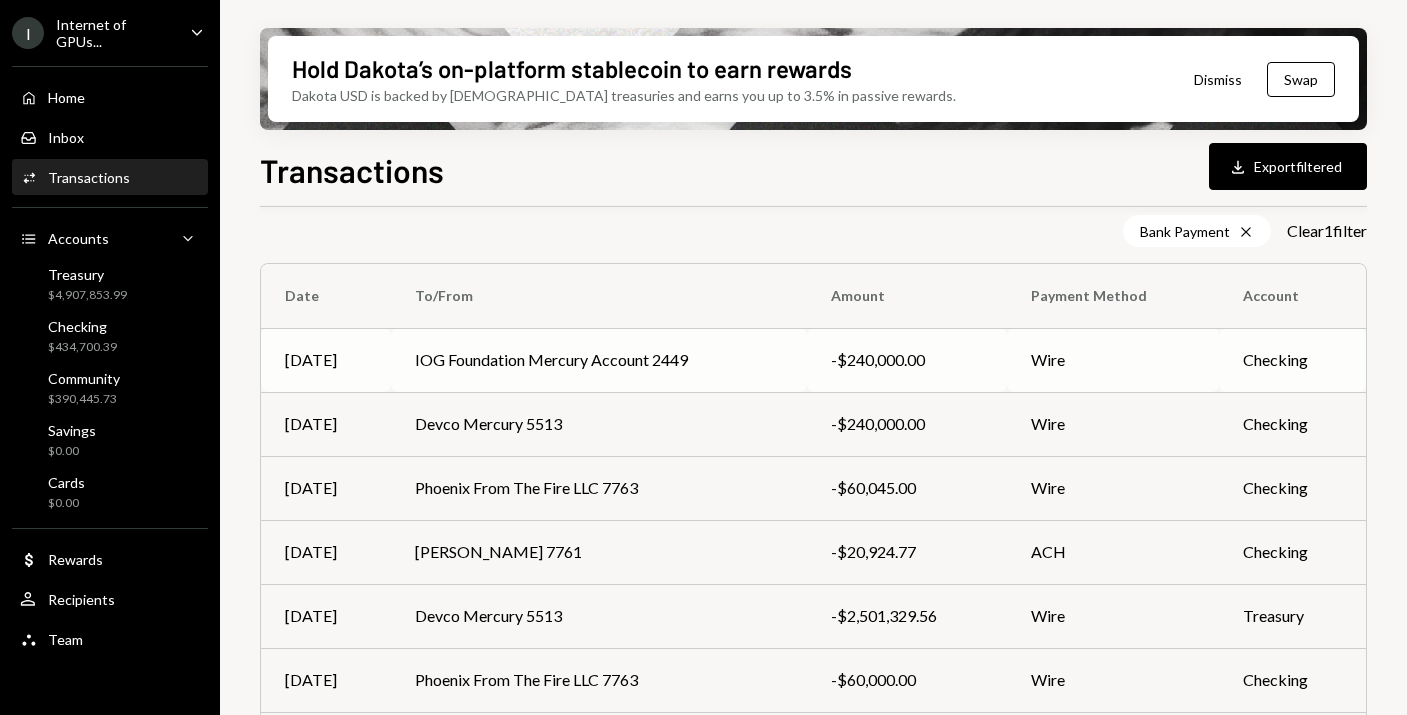 scroll, scrollTop: 181, scrollLeft: 0, axis: vertical 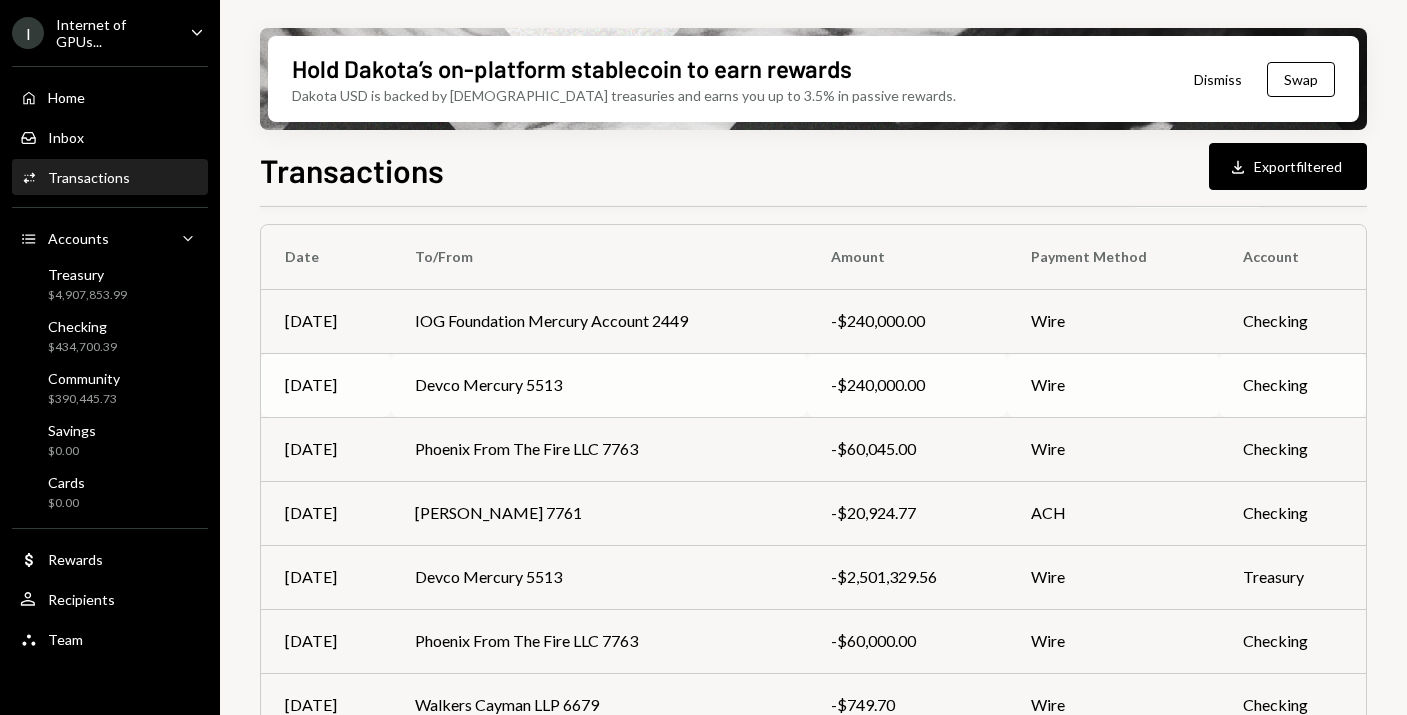 click on "Devco Mercury 5513" at bounding box center [599, 385] 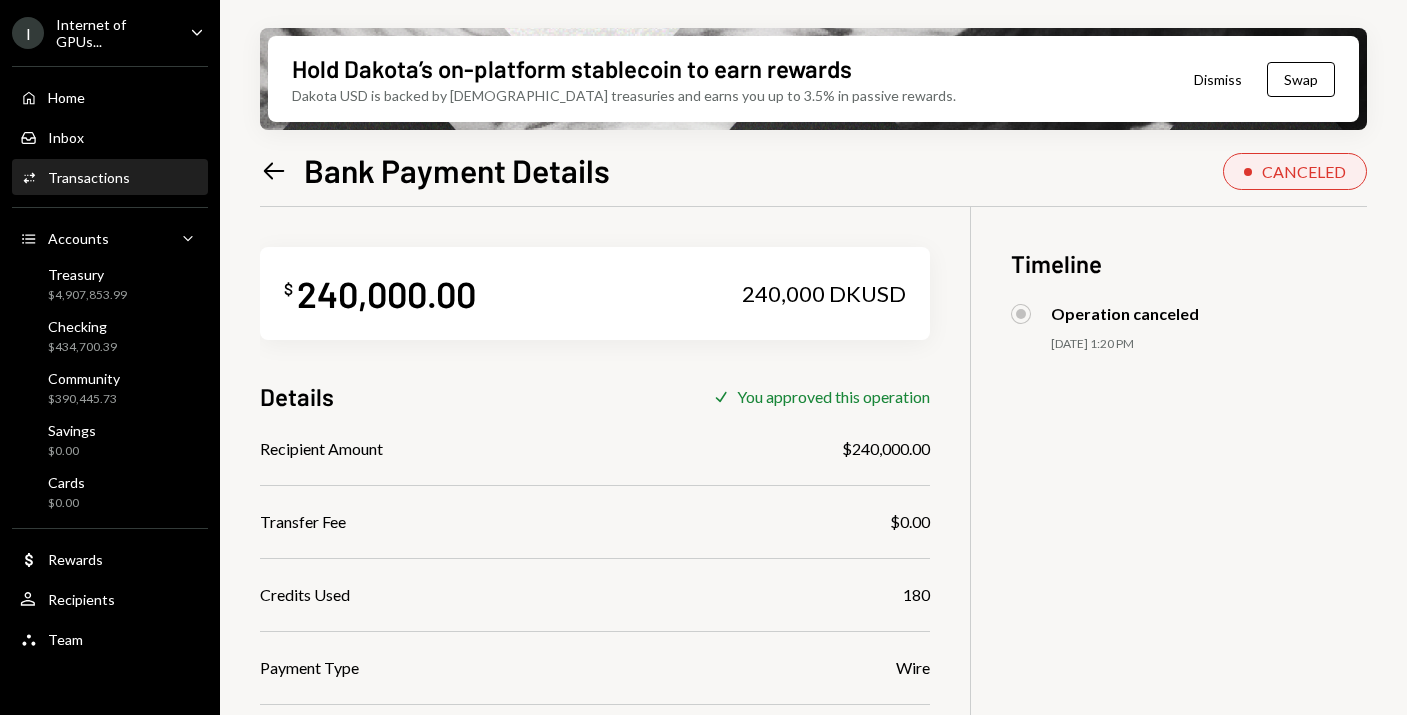 scroll, scrollTop: 210, scrollLeft: 0, axis: vertical 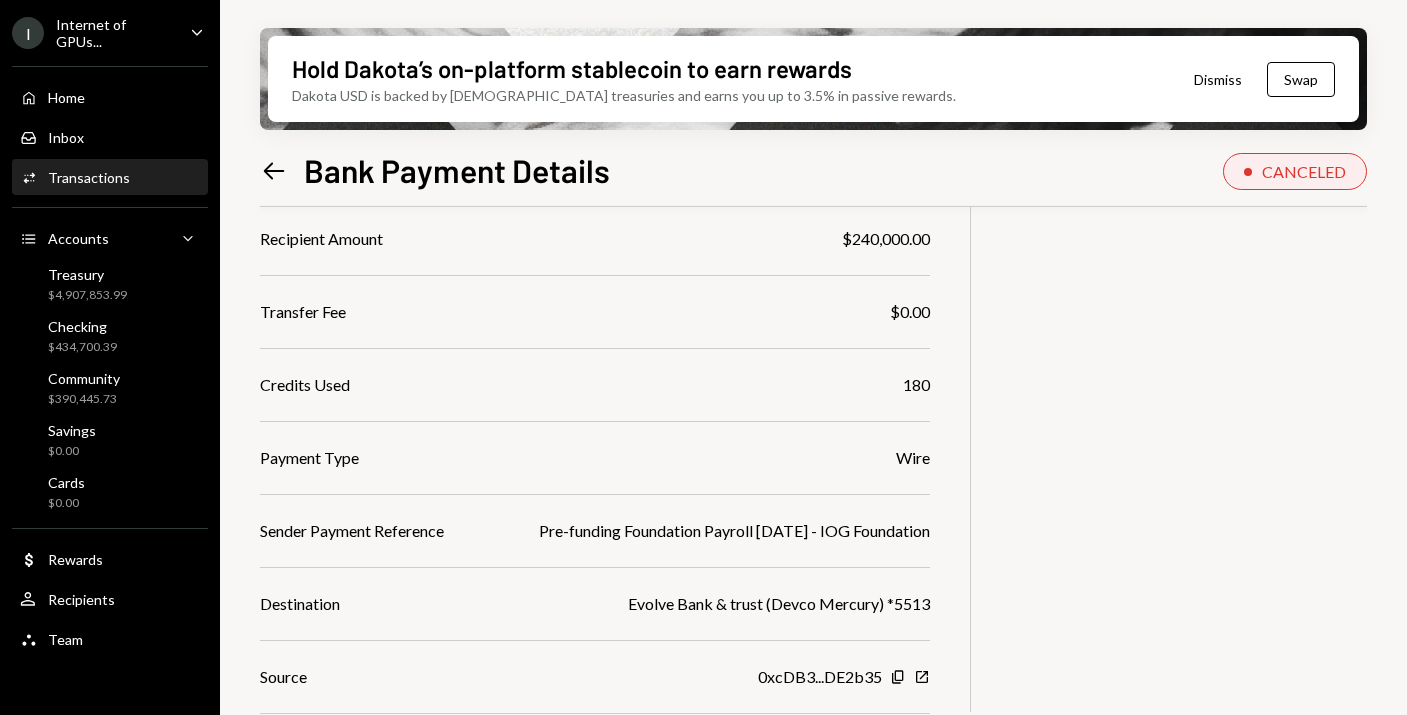 click on "Left Arrow" 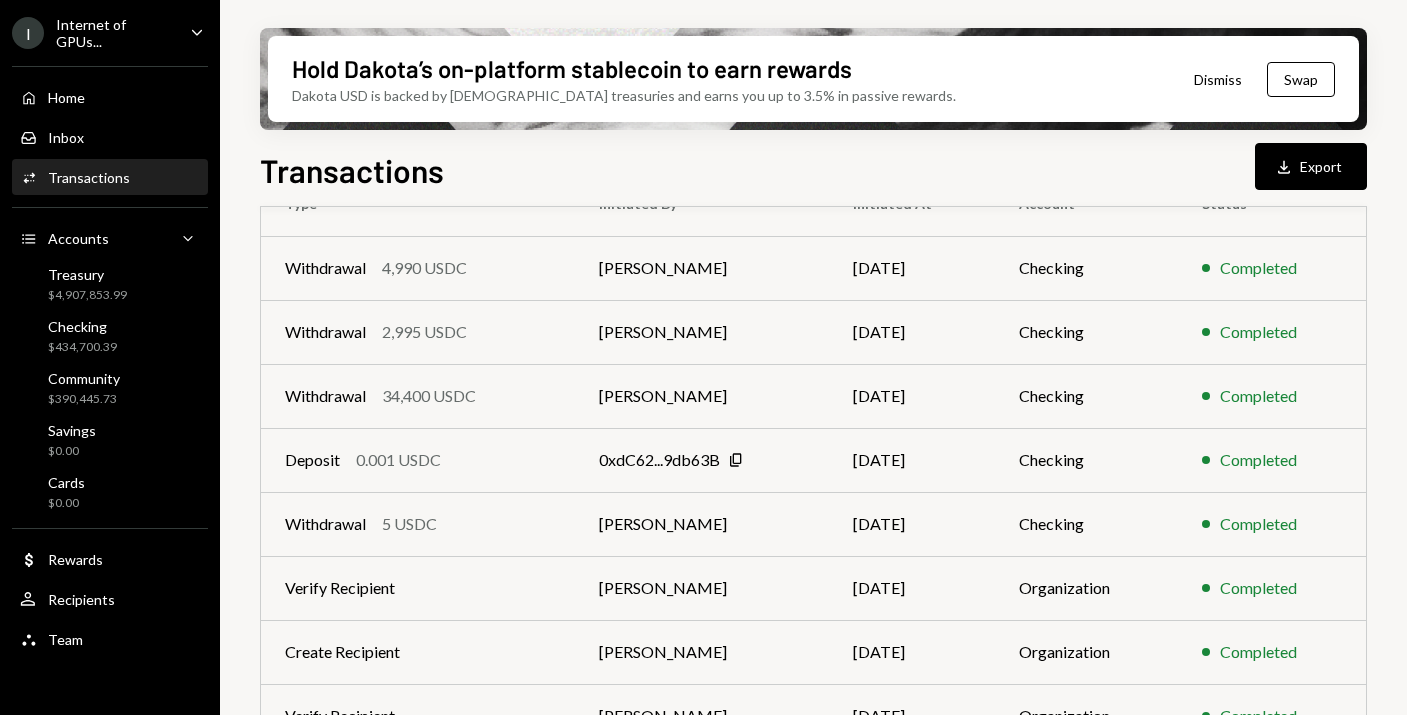 scroll, scrollTop: 203, scrollLeft: 0, axis: vertical 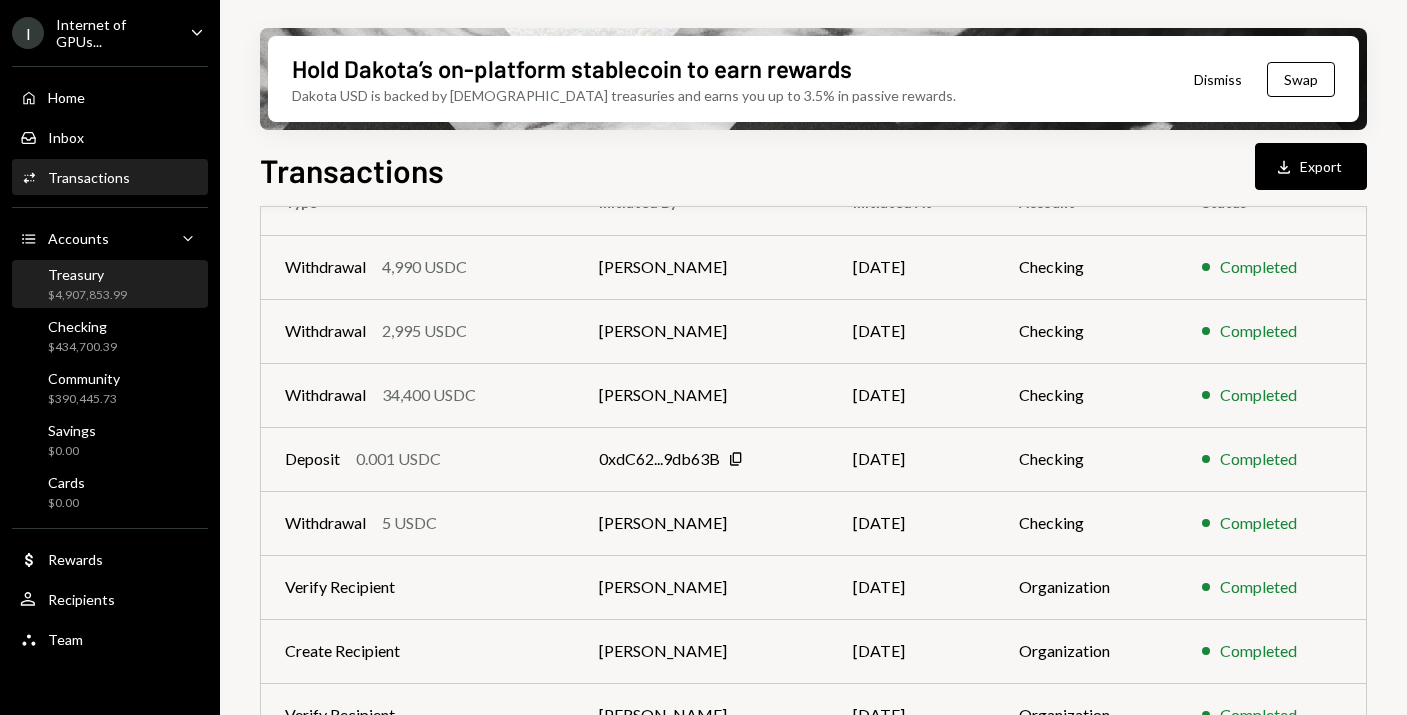 click on "Treasury $4,907,853.99" at bounding box center (110, 285) 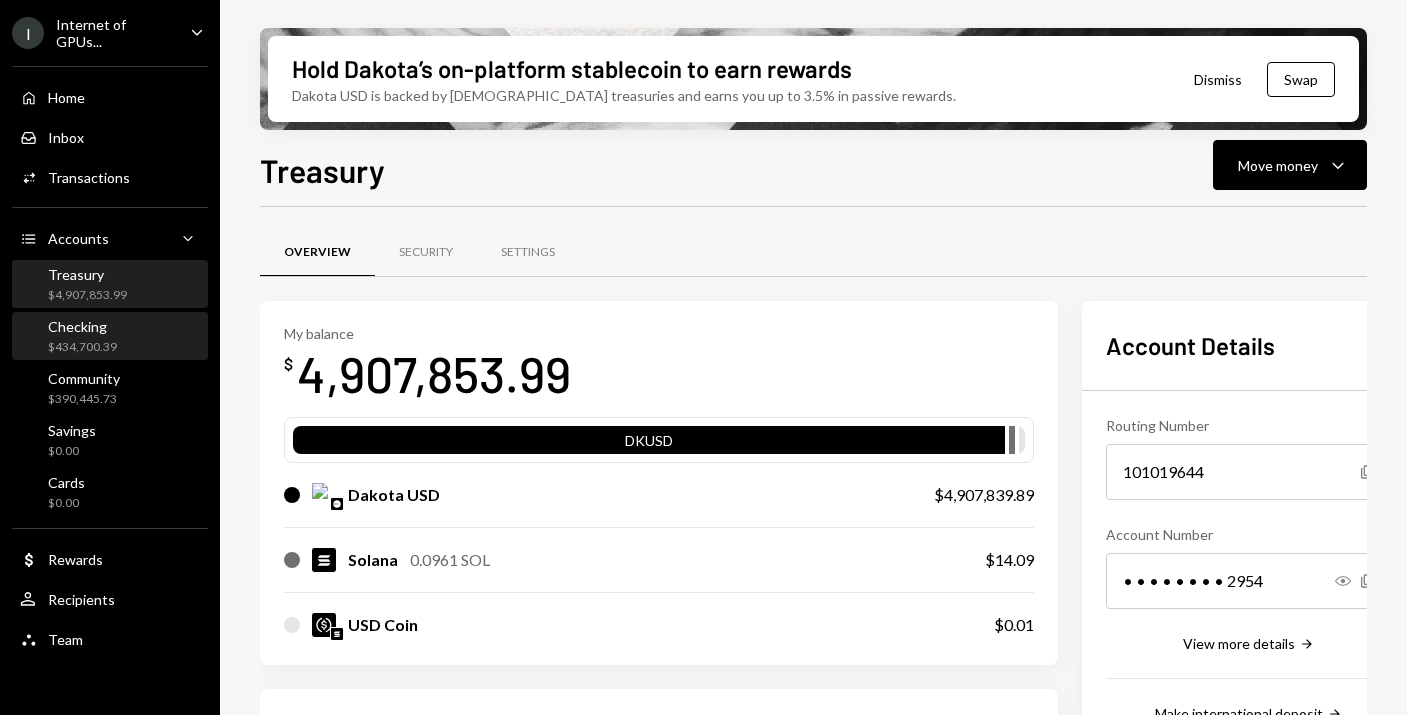 click on "Checking $434,700.39" at bounding box center [110, 337] 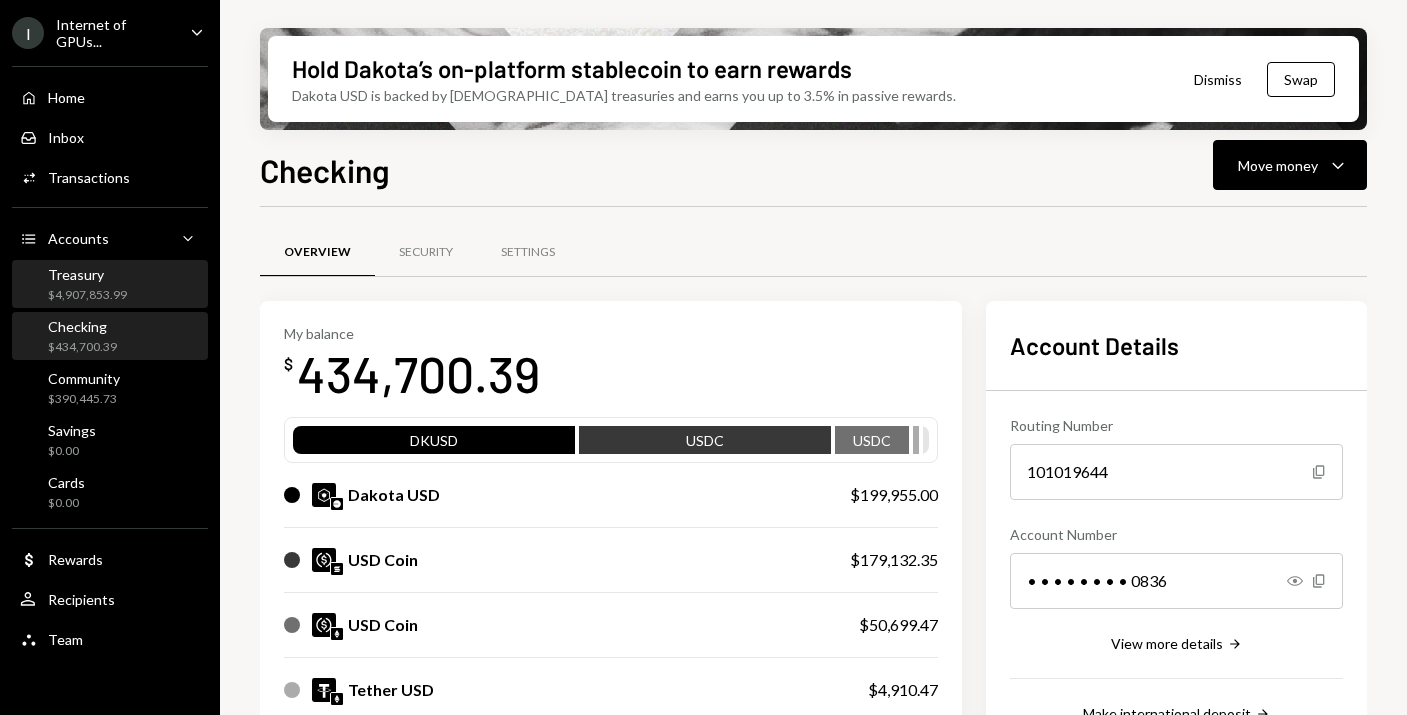click on "Treasury $4,907,853.99" at bounding box center (110, 285) 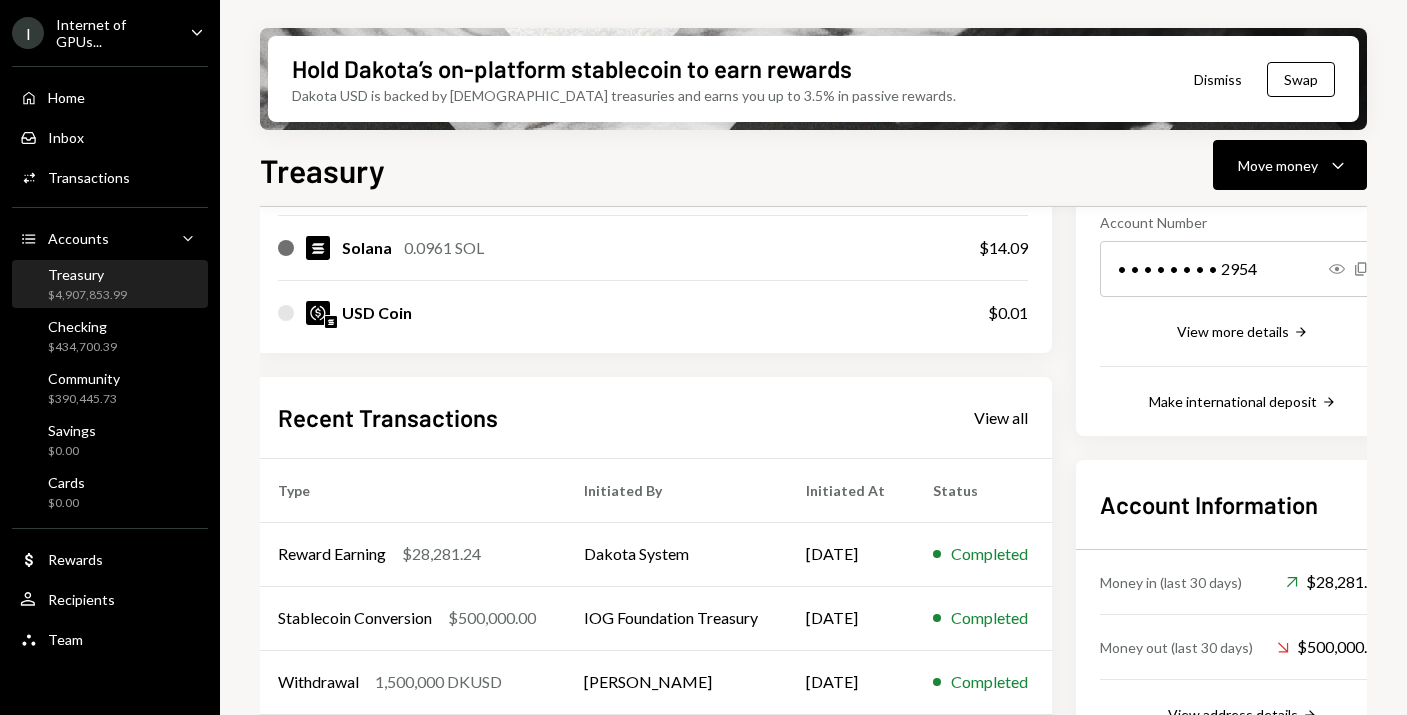 scroll, scrollTop: 0, scrollLeft: 6, axis: horizontal 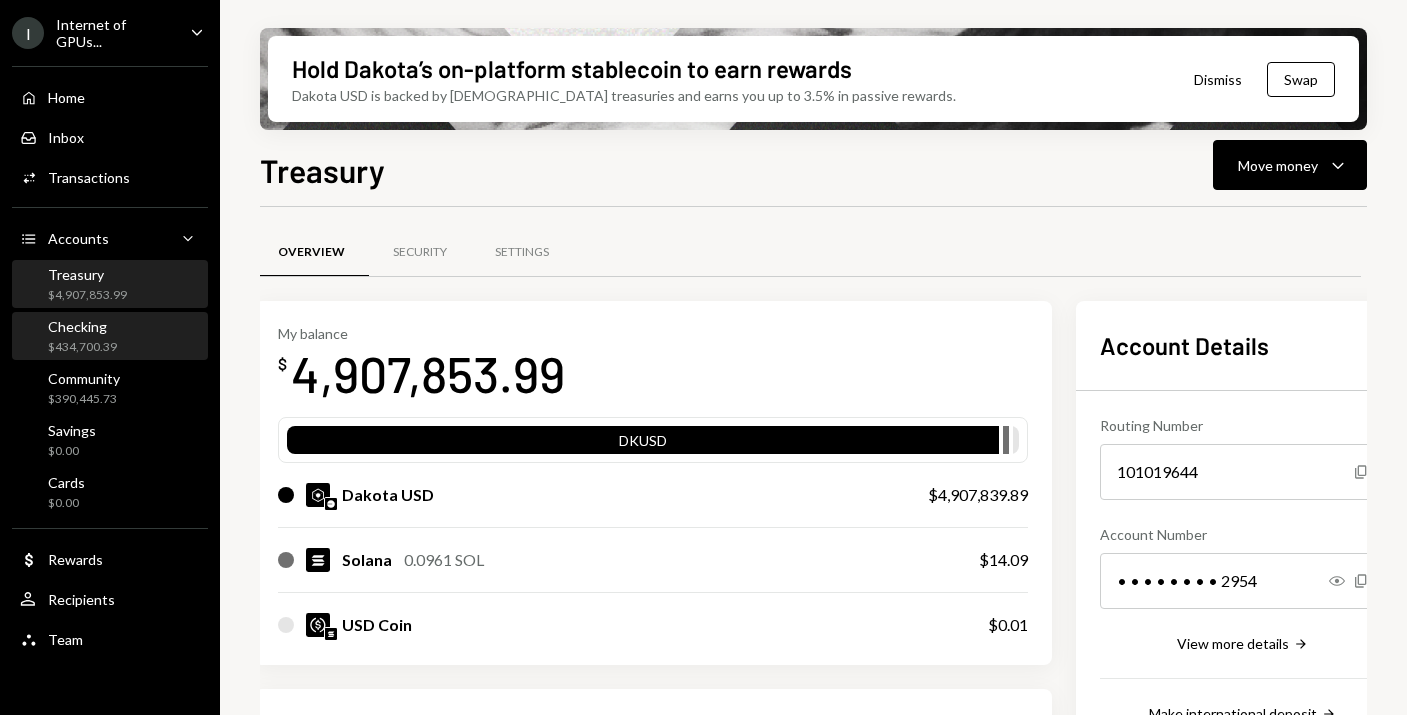 click on "Checking $434,700.39" at bounding box center (110, 337) 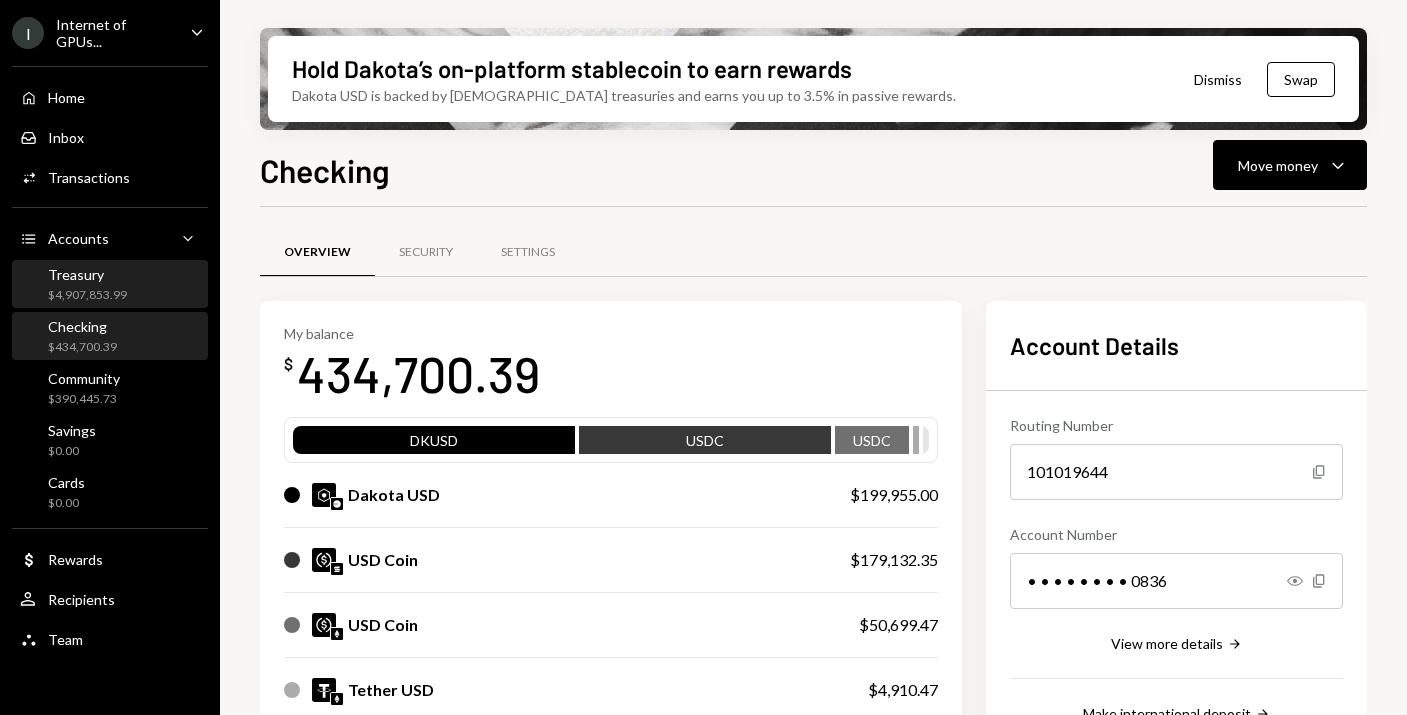 click on "Treasury $4,907,853.99" at bounding box center [110, 285] 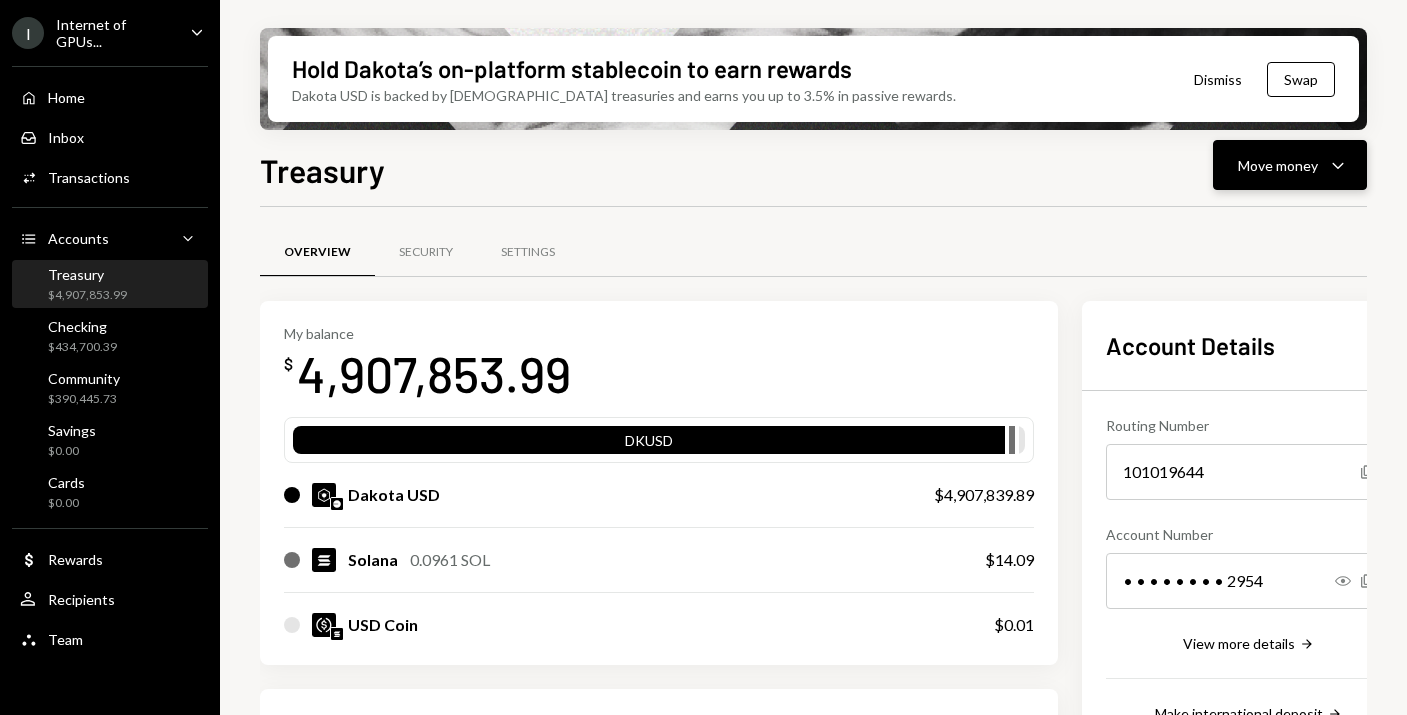 click on "Move money Caret Down" at bounding box center [1290, 165] 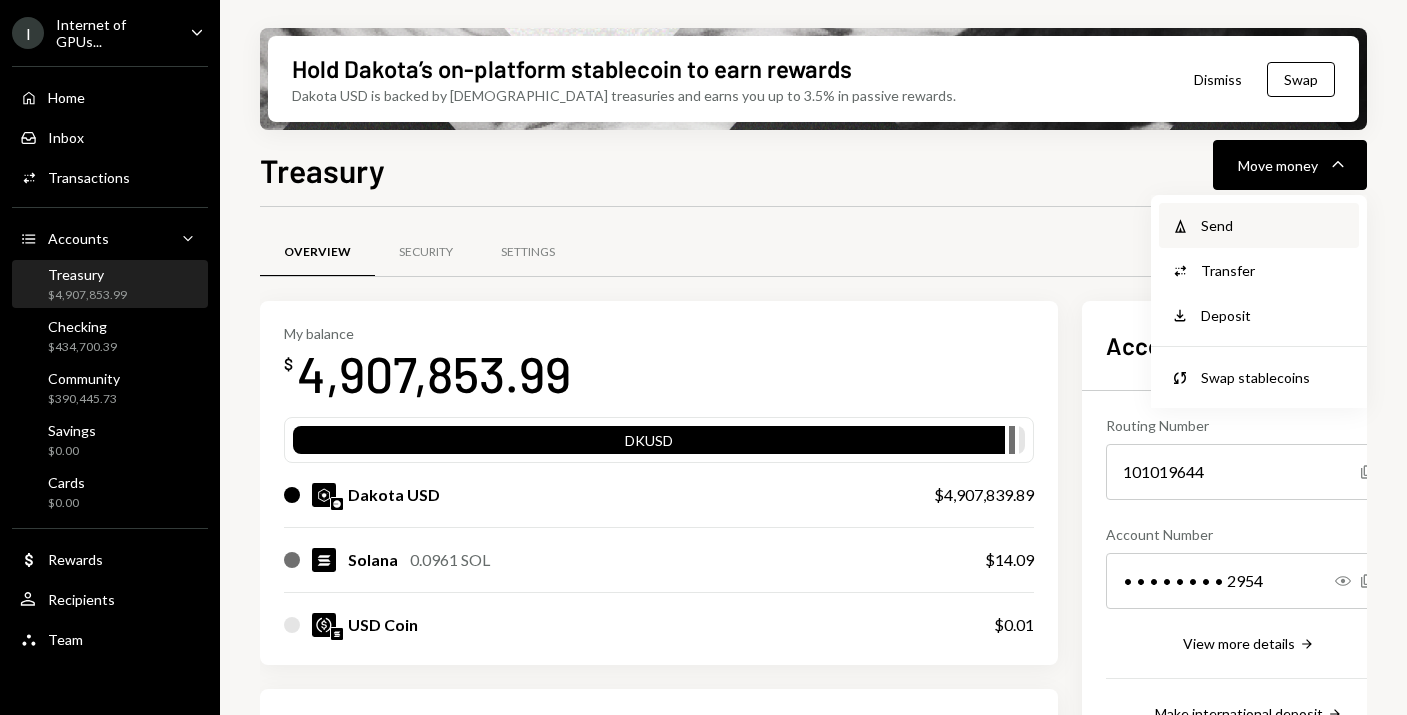 click on "Withdraw Send" at bounding box center [1259, 225] 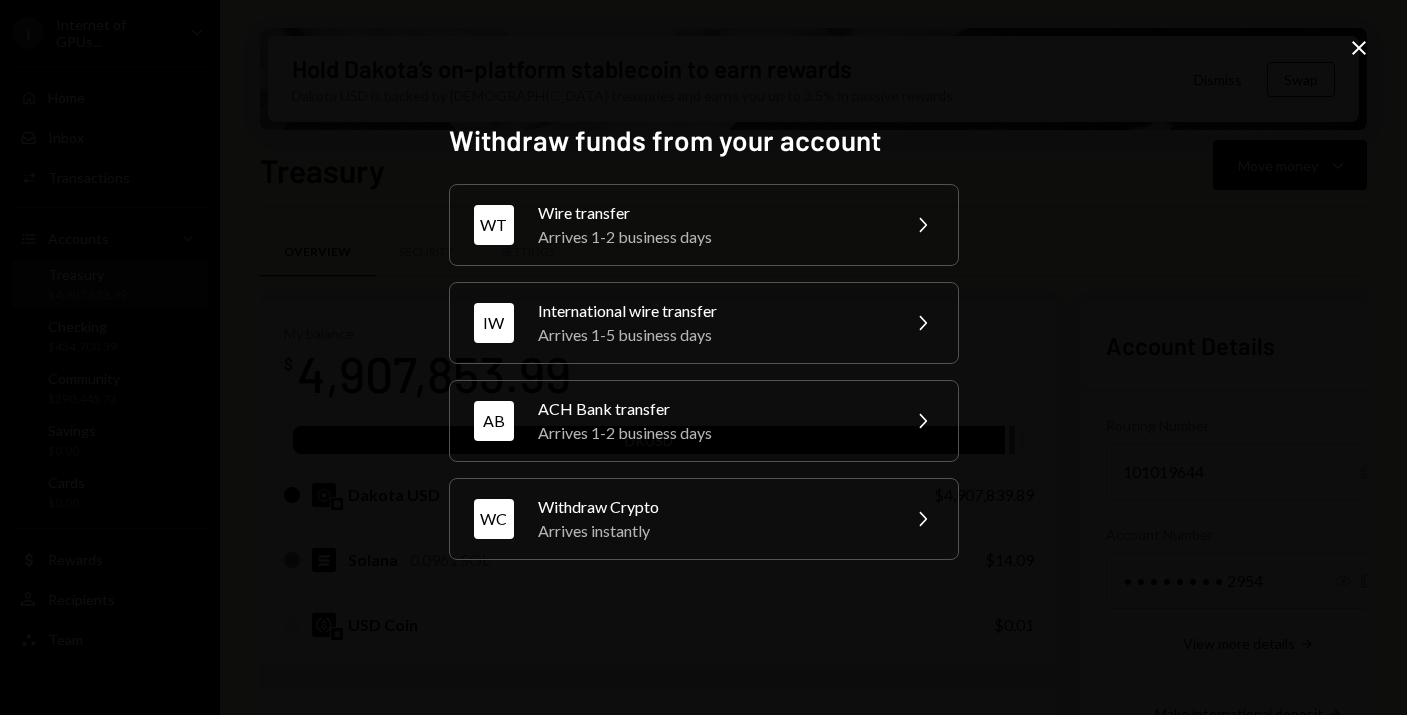 click 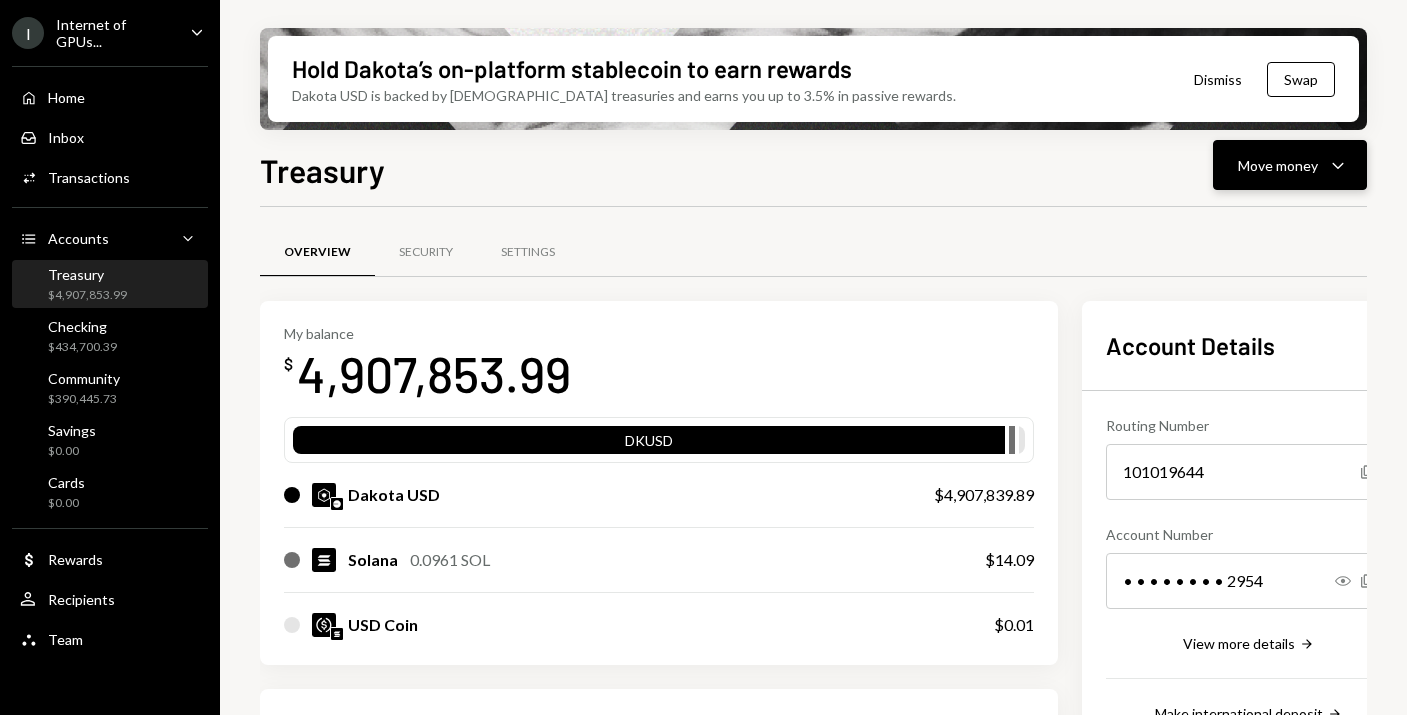 click on "Move money Caret Down" at bounding box center [1290, 165] 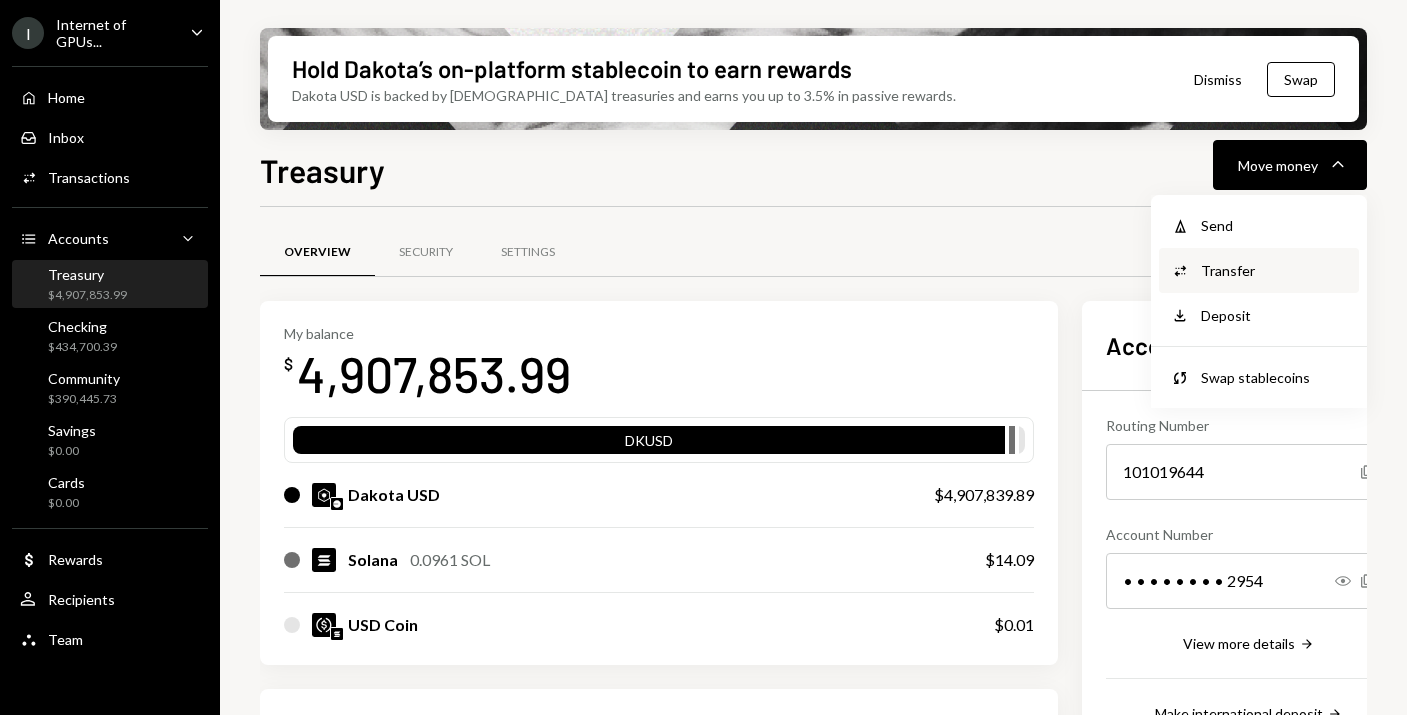 click on "Transfer" at bounding box center [1274, 270] 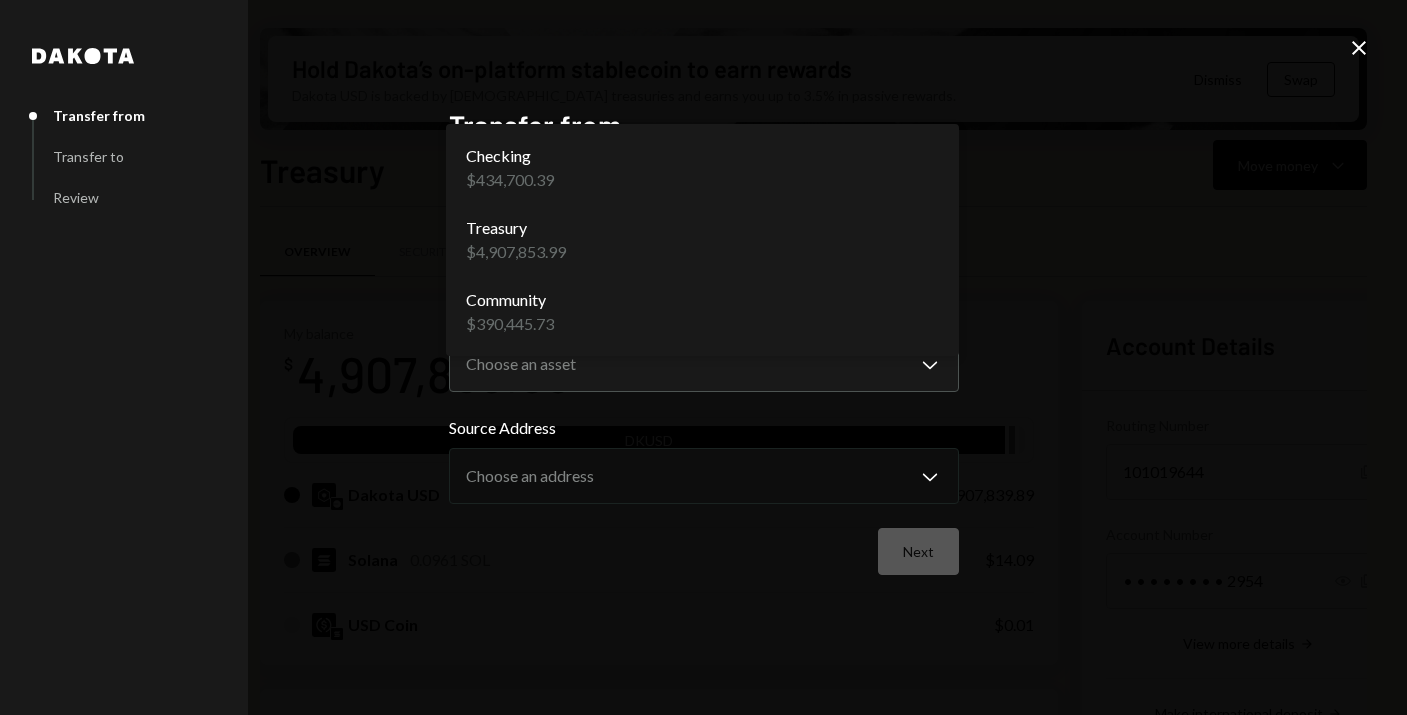 click on "I Internet of GPUs... Caret Down Home Home Inbox Inbox Activities Transactions Accounts Accounts Caret Down Treasury $4,907,853.99 Checking $434,700.39 Community $390,445.73 Savings $0.00 Cards $0.00 Dollar Rewards User Recipients Team Team Hold Dakota’s on-platform stablecoin to earn rewards Dakota USD is backed by U.S. treasuries and earns you up to 3.5% in passive rewards. Dismiss Swap Treasury Move money Caret Down Overview Security Settings My balance $ 4,907,853.99 DKUSD Dakota USD $4,907,839.89 Solana 0.0961  SOL $14.09 USD Coin $0.01 Recent Transactions View all Type Initiated By Initiated At Status Reward Earning $28,281.24 Dakota System [DATE] Completed Stablecoin Conversion $500,000.00 IOG Foundation Treasury [DATE] Completed Withdrawal 1,500,000  DKUSD [PERSON_NAME] [DATE] Completed Bank Payment $2,501,329.56 [PERSON_NAME] [DATE] Completed Withdrawal 200,000  DKUSD [PERSON_NAME] [DATE] Completed Account Details Routing Number [FINANCIAL_ID] Copy Account Number Show Copy ****" at bounding box center [703, 357] 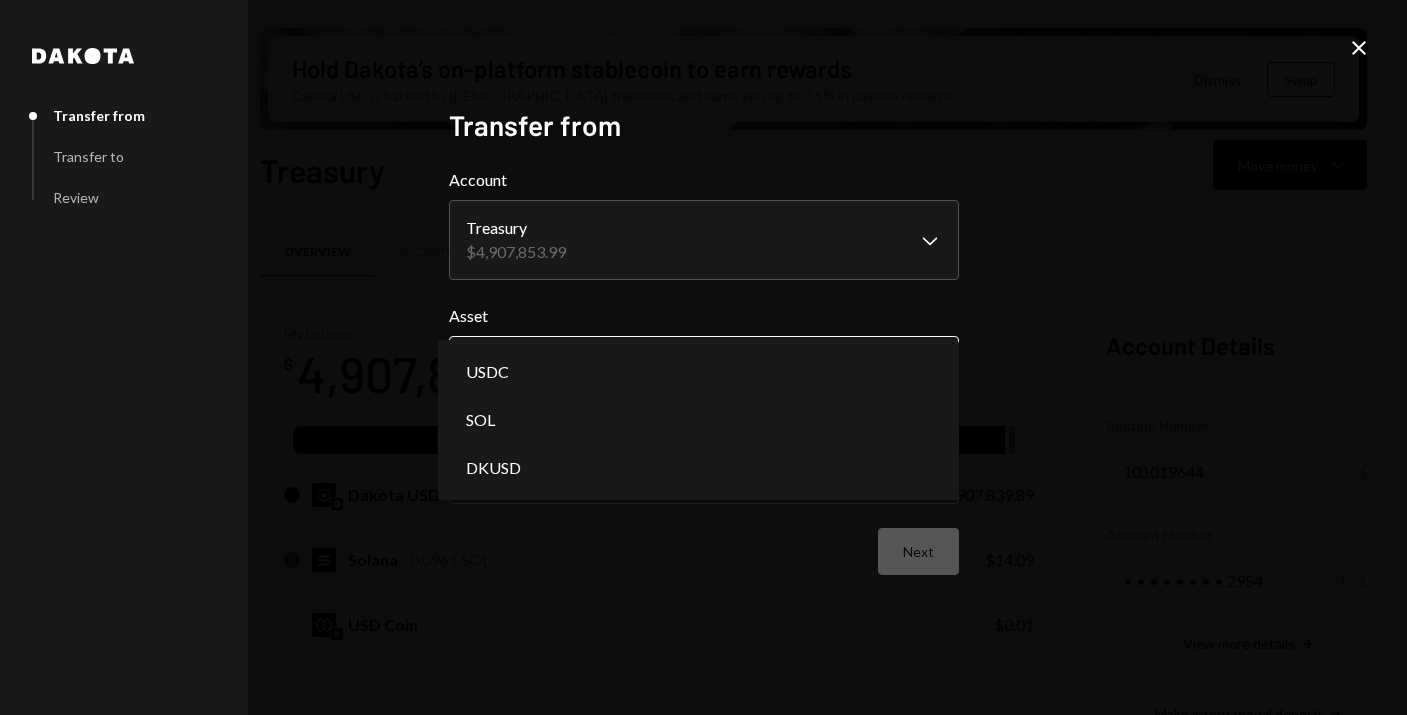 click on "I Internet of GPUs... Caret Down Home Home Inbox Inbox Activities Transactions Accounts Accounts Caret Down Treasury $4,907,853.99 Checking $434,700.39 Community $390,445.73 Savings $0.00 Cards $0.00 Dollar Rewards User Recipients Team Team Hold Dakota’s on-platform stablecoin to earn rewards Dakota USD is backed by U.S. treasuries and earns you up to 3.5% in passive rewards. Dismiss Swap Treasury Move money Caret Down Overview Security Settings My balance $ 4,907,853.99 DKUSD Dakota USD $4,907,839.89 Solana 0.0961  SOL $14.09 USD Coin $0.01 Recent Transactions View all Type Initiated By Initiated At Status Reward Earning $28,281.24 Dakota System [DATE] Completed Stablecoin Conversion $500,000.00 IOG Foundation Treasury [DATE] Completed Withdrawal 1,500,000  DKUSD [PERSON_NAME] [DATE] Completed Bank Payment $2,501,329.56 [PERSON_NAME] [DATE] Completed Withdrawal 200,000  DKUSD [PERSON_NAME] [DATE] Completed Account Details Routing Number [FINANCIAL_ID] Copy Account Number Show Copy ****" at bounding box center [703, 357] 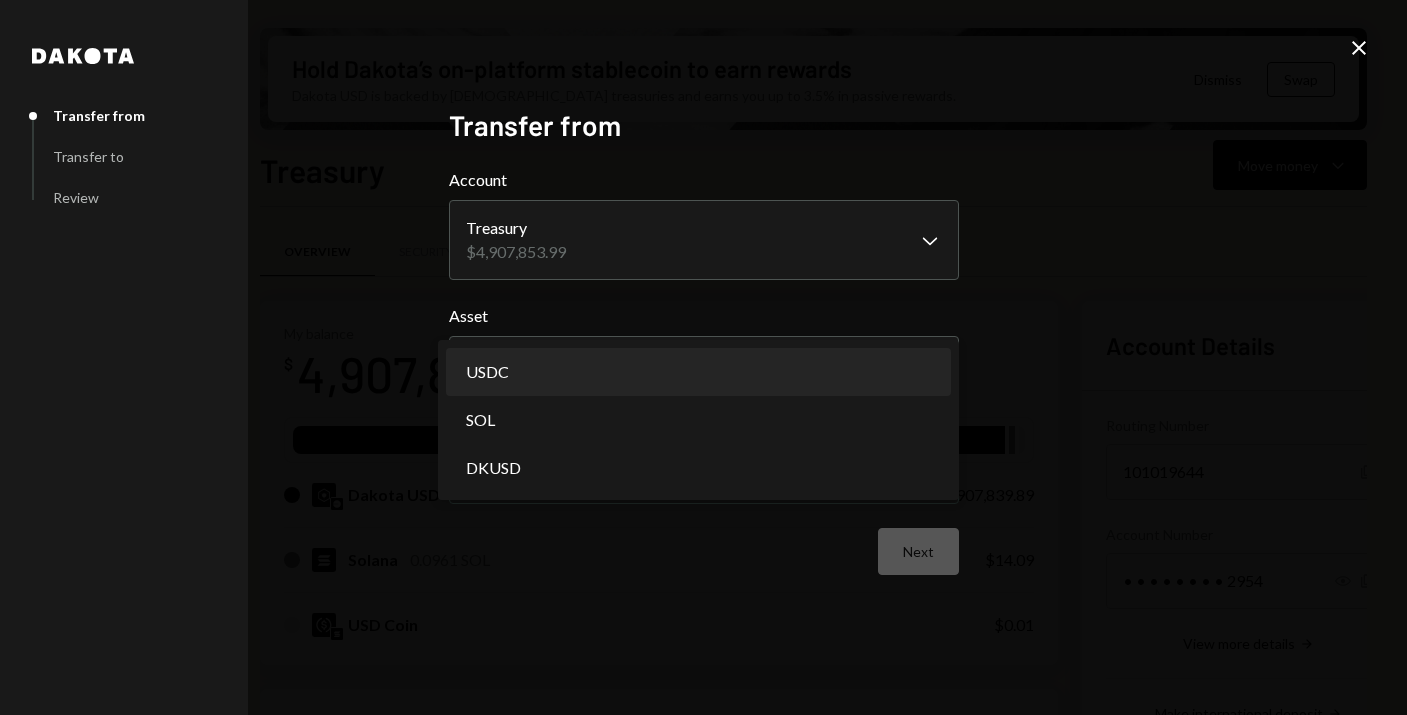 select on "****" 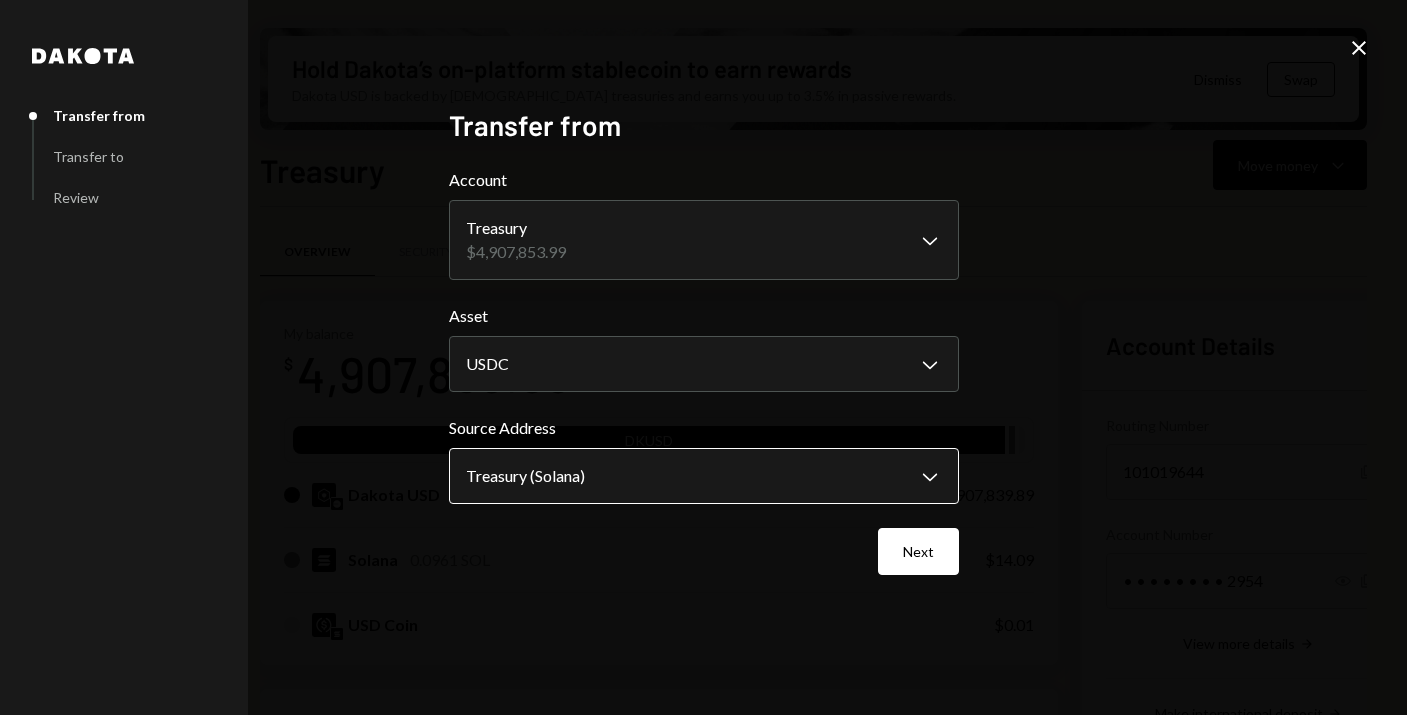 scroll, scrollTop: 0, scrollLeft: 0, axis: both 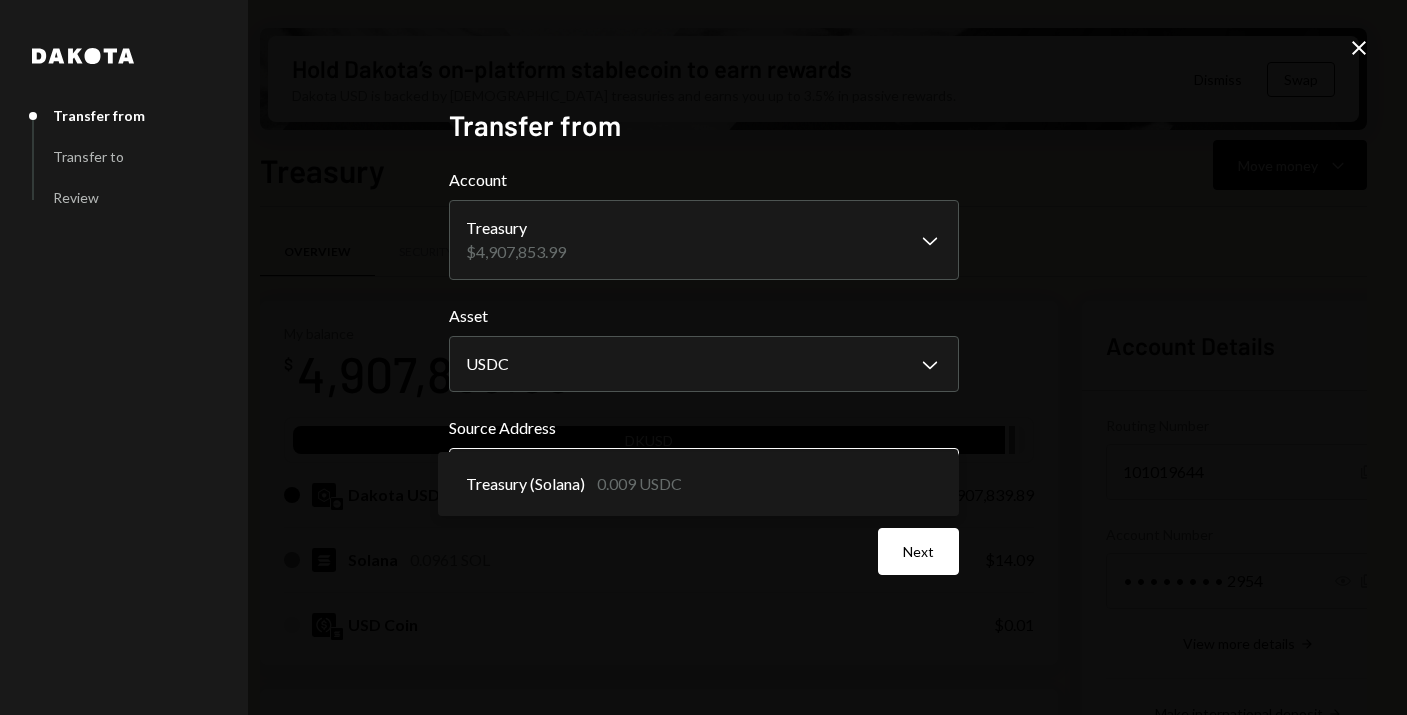 click on "I Internet of GPUs... Caret Down Home Home Inbox Inbox Activities Transactions Accounts Accounts Caret Down Treasury $4,907,853.99 Checking $434,700.39 Community $390,445.73 Savings $0.00 Cards $0.00 Dollar Rewards User Recipients Team Team Hold Dakota’s on-platform stablecoin to earn rewards Dakota USD is backed by U.S. treasuries and earns you up to 3.5% in passive rewards. Dismiss Swap Treasury Move money Caret Down Overview Security Settings My balance $ 4,907,853.99 DKUSD Dakota USD $4,907,839.89 Solana 0.0961  SOL $14.09 USD Coin $0.01 Recent Transactions View all Type Initiated By Initiated At Status Reward Earning $28,281.24 Dakota System 06/20/2025 Completed Stablecoin Conversion $500,000.00 IOG Foundation Treasury 06/03/2025 Completed Withdrawal 1,500,000  DKUSD Tyler Butts 06/03/2025 Completed Bank Payment $2,501,329.56 Stephanie Vergara 05/30/2025 Completed Withdrawal 200,000  DKUSD Stephanie Vergara 05/26/2025 Completed Account Details Routing Number 101019644 Copy Account Number Show Copy USDC" at bounding box center [703, 357] 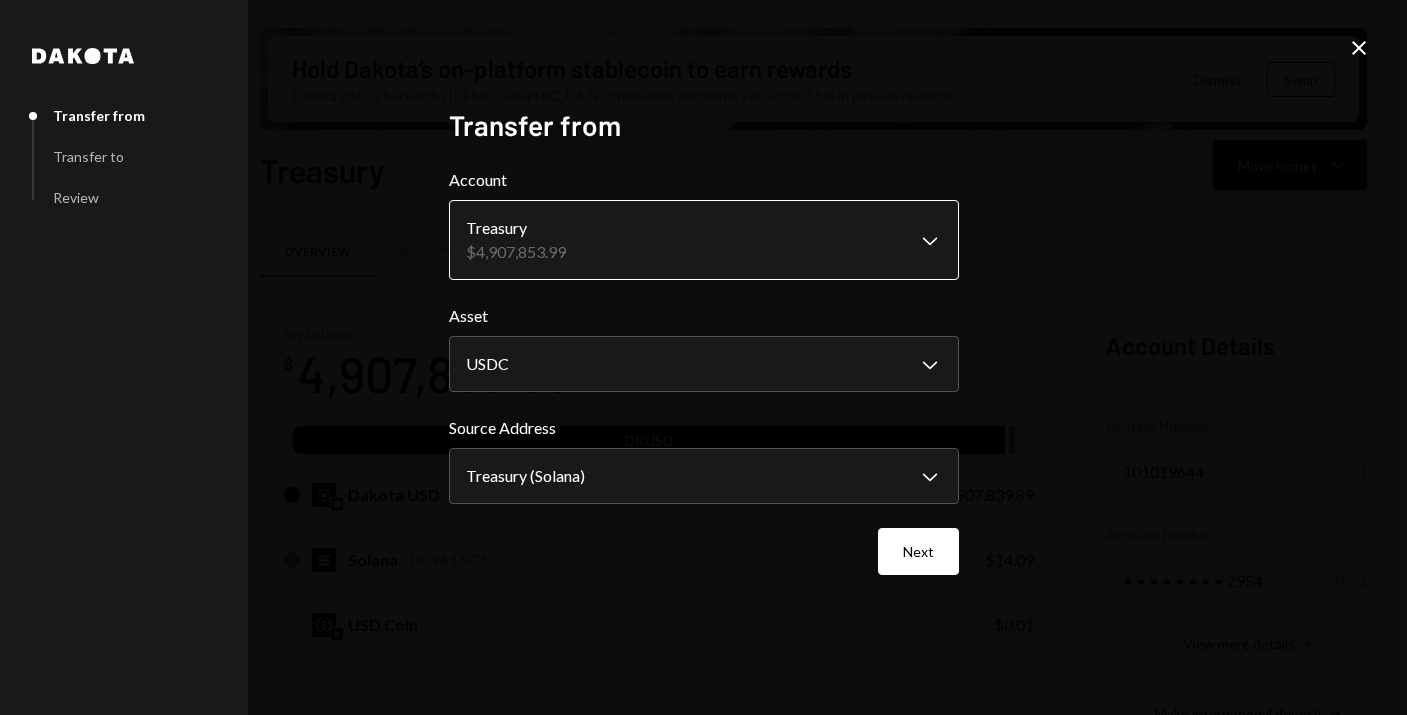 click on "I Internet of GPUs... Caret Down Home Home Inbox Inbox Activities Transactions Accounts Accounts Caret Down Treasury $4,907,853.99 Checking $434,700.39 Community $390,445.73 Savings $0.00 Cards $0.00 Dollar Rewards User Recipients Team Team Hold Dakota’s on-platform stablecoin to earn rewards Dakota USD is backed by U.S. treasuries and earns you up to 3.5% in passive rewards. Dismiss Swap Treasury Move money Caret Down Overview Security Settings My balance $ 4,907,853.99 DKUSD Dakota USD $4,907,839.89 Solana 0.0961  SOL $14.09 USD Coin $0.01 Recent Transactions View all Type Initiated By Initiated At Status Reward Earning $28,281.24 Dakota System 06/20/2025 Completed Stablecoin Conversion $500,000.00 IOG Foundation Treasury 06/03/2025 Completed Withdrawal 1,500,000  DKUSD Tyler Butts 06/03/2025 Completed Bank Payment $2,501,329.56 Stephanie Vergara 05/30/2025 Completed Withdrawal 200,000  DKUSD Stephanie Vergara 05/26/2025 Completed Account Details Routing Number 101019644 Copy Account Number Show Copy USDC" at bounding box center (703, 357) 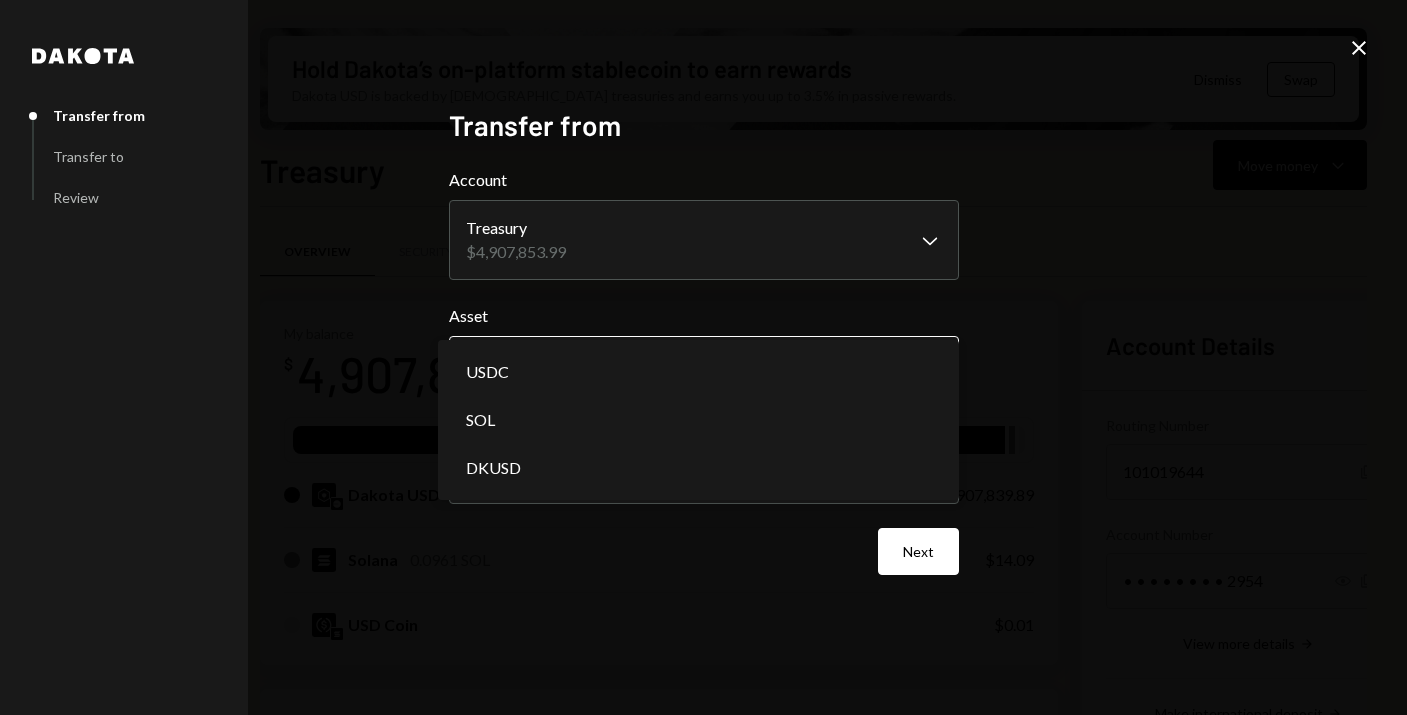 click on "I Internet of GPUs... Caret Down Home Home Inbox Inbox Activities Transactions Accounts Accounts Caret Down Treasury $4,907,853.99 Checking $434,700.39 Community $390,445.73 Savings $0.00 Cards $0.00 Dollar Rewards User Recipients Team Team Hold Dakota’s on-platform stablecoin to earn rewards Dakota USD is backed by U.S. treasuries and earns you up to 3.5% in passive rewards. Dismiss Swap Treasury Move money Caret Down Overview Security Settings My balance $ 4,907,853.99 DKUSD Dakota USD $4,907,839.89 Solana 0.0961  SOL $14.09 USD Coin $0.01 Recent Transactions View all Type Initiated By Initiated At Status Reward Earning $28,281.24 Dakota System 06/20/2025 Completed Stablecoin Conversion $500,000.00 IOG Foundation Treasury 06/03/2025 Completed Withdrawal 1,500,000  DKUSD Tyler Butts 06/03/2025 Completed Bank Payment $2,501,329.56 Stephanie Vergara 05/30/2025 Completed Withdrawal 200,000  DKUSD Stephanie Vergara 05/26/2025 Completed Account Details Routing Number 101019644 Copy Account Number Show Copy USDC" at bounding box center (703, 357) 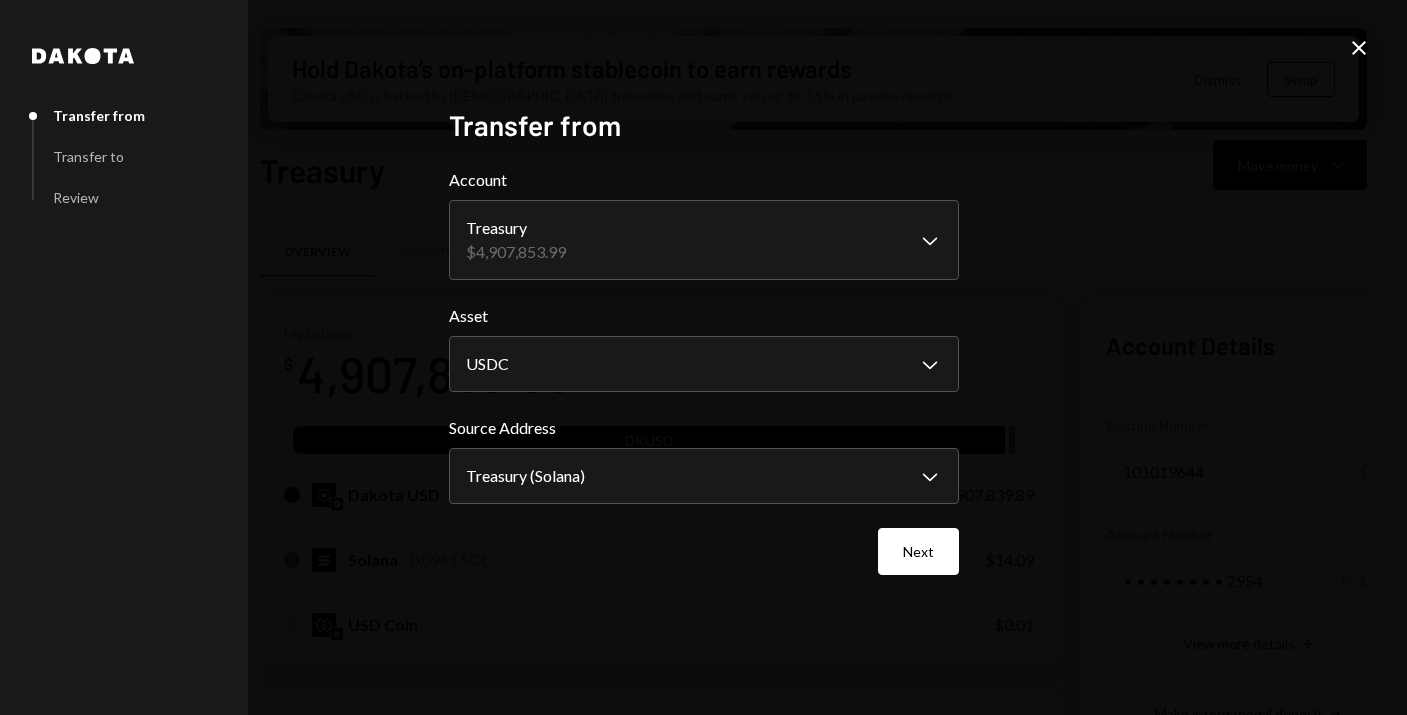click on "Close" 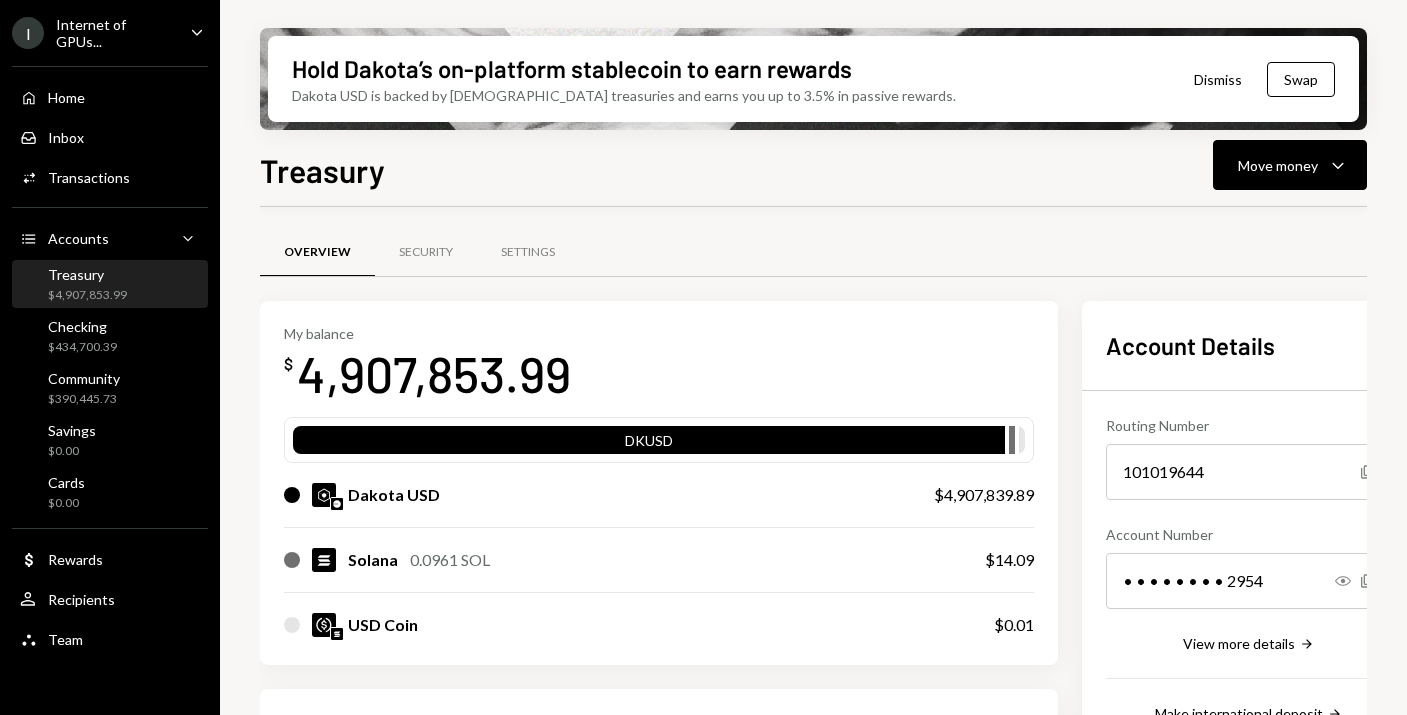 scroll, scrollTop: 456, scrollLeft: 0, axis: vertical 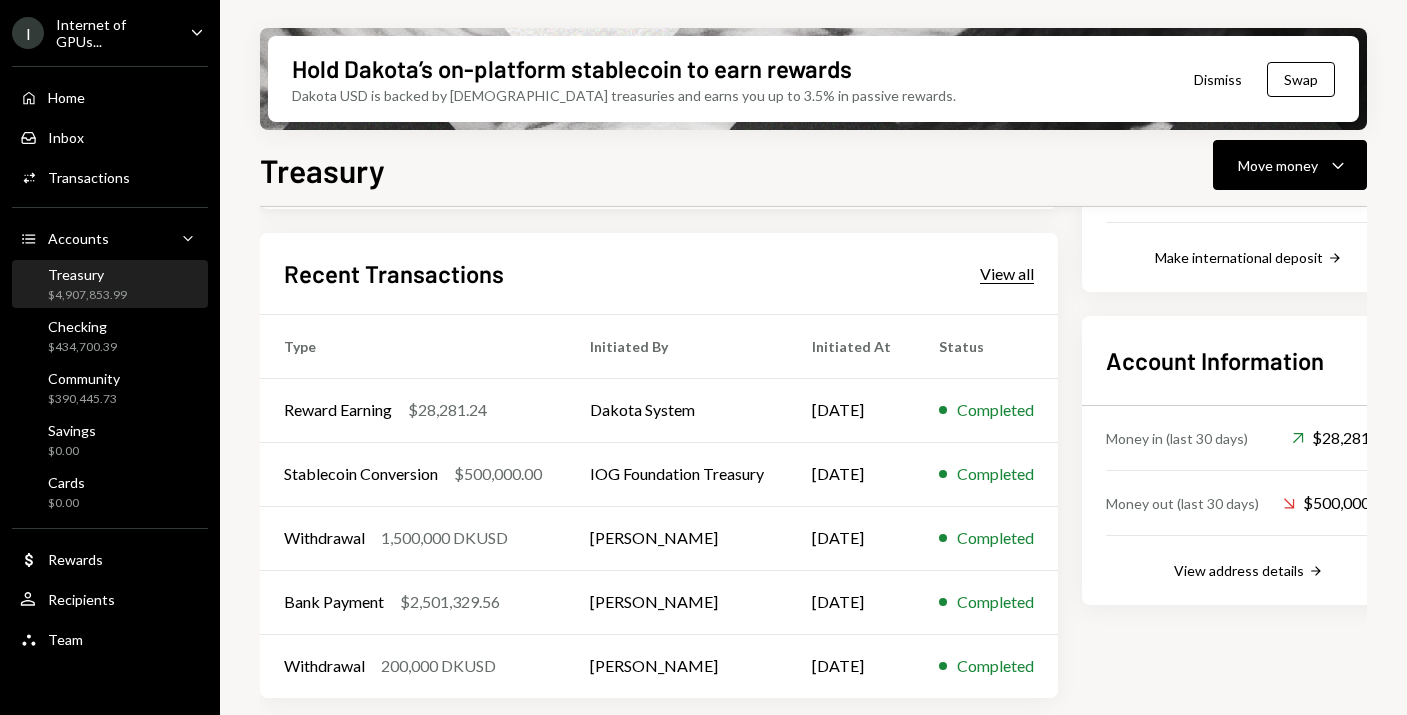 click on "View all" at bounding box center (1007, 274) 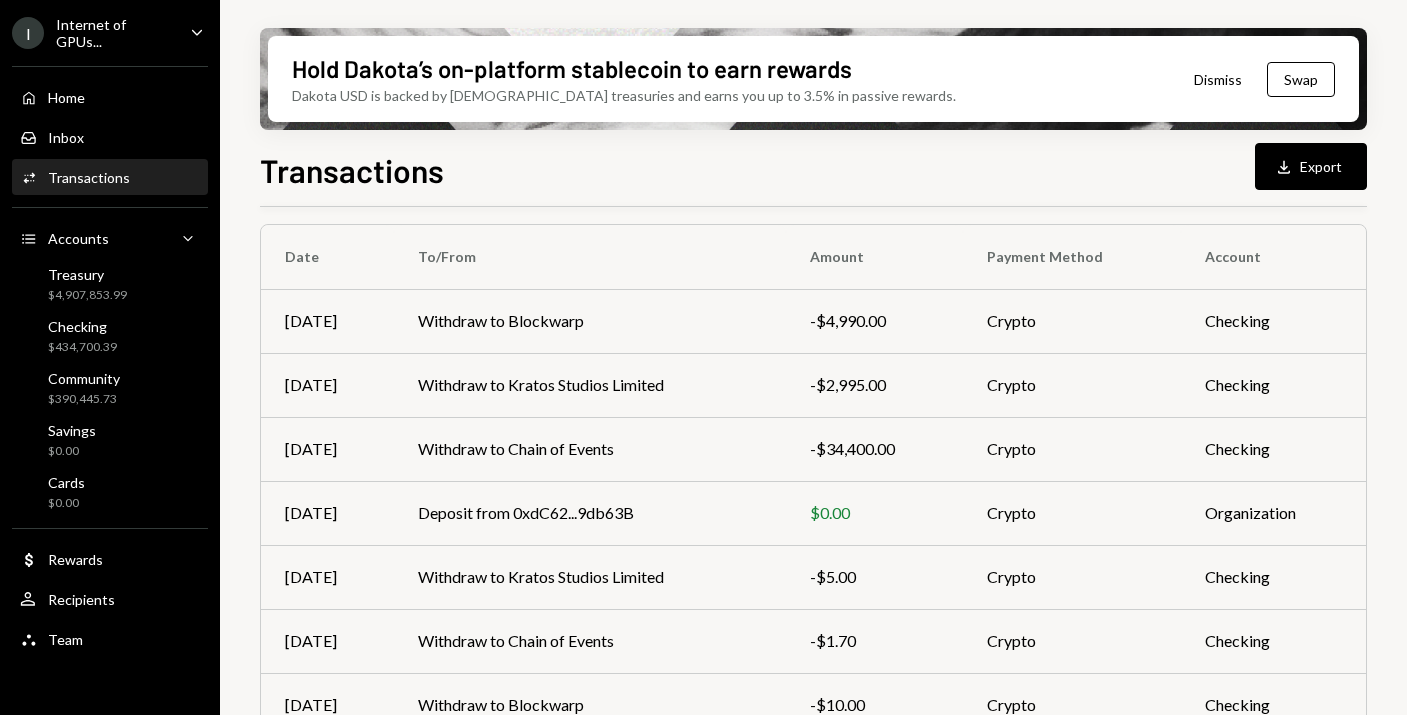 scroll, scrollTop: 0, scrollLeft: 0, axis: both 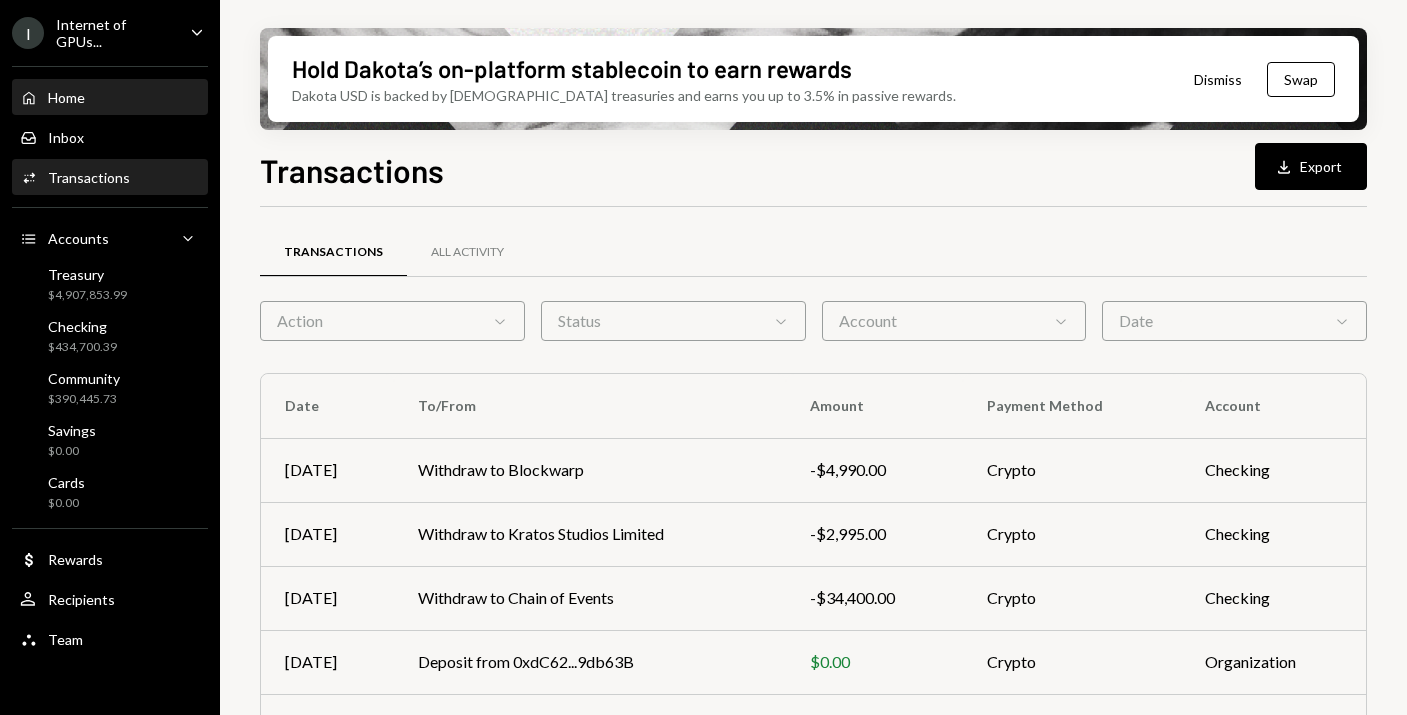 click on "Home Home" at bounding box center [110, 98] 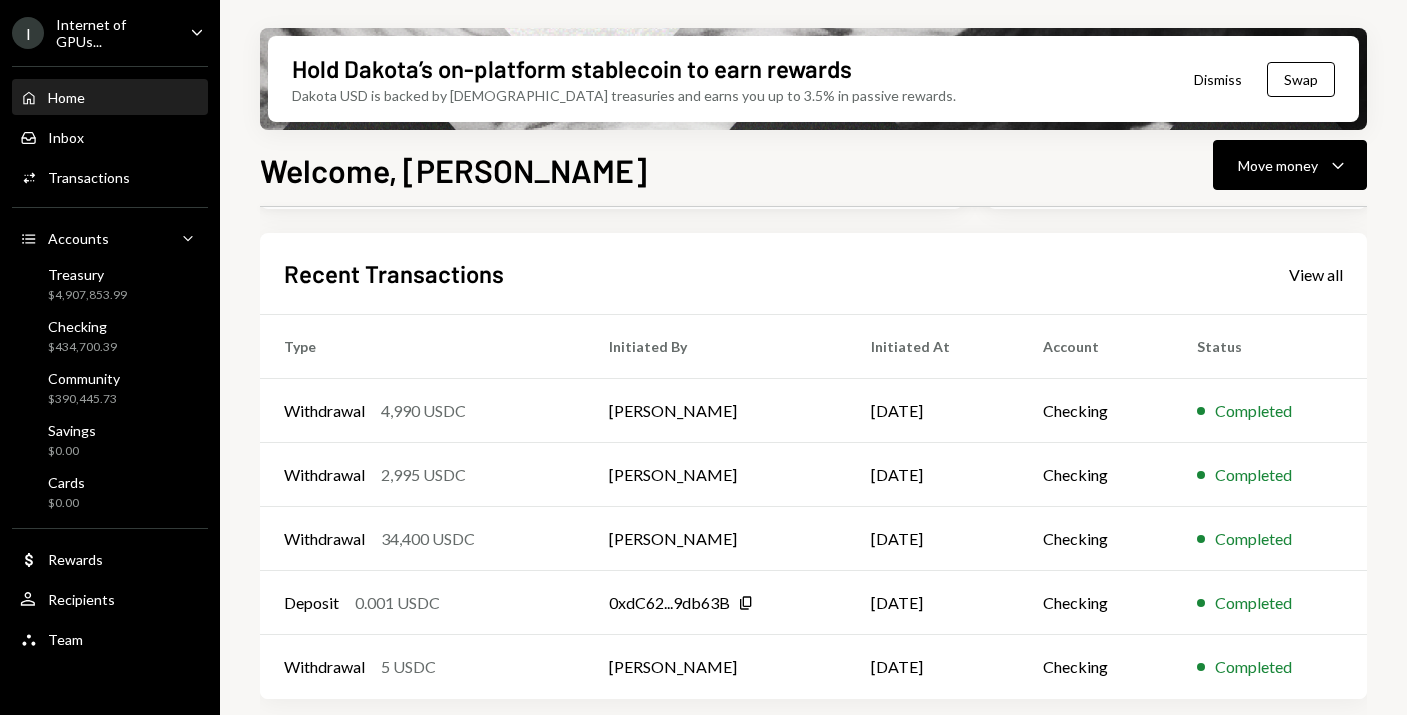 scroll, scrollTop: 0, scrollLeft: 0, axis: both 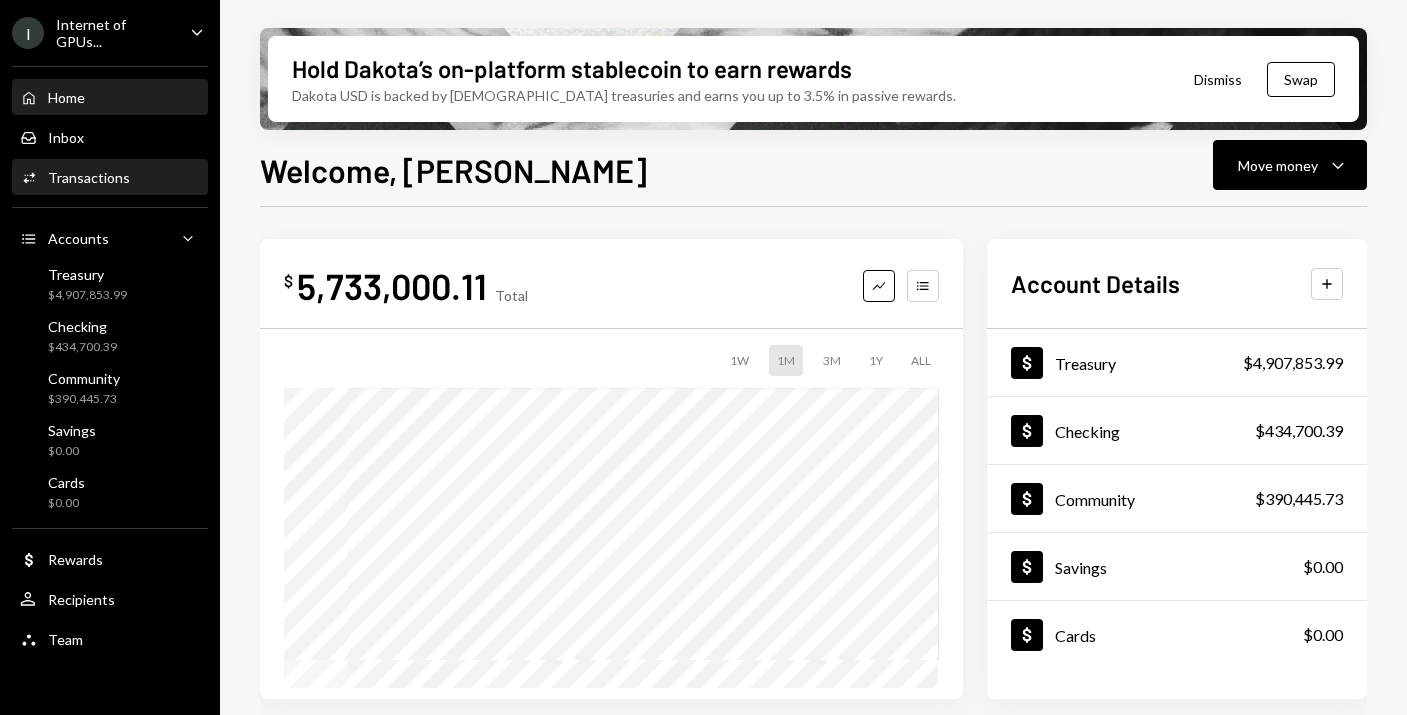 click on "Activities Transactions" at bounding box center (110, 178) 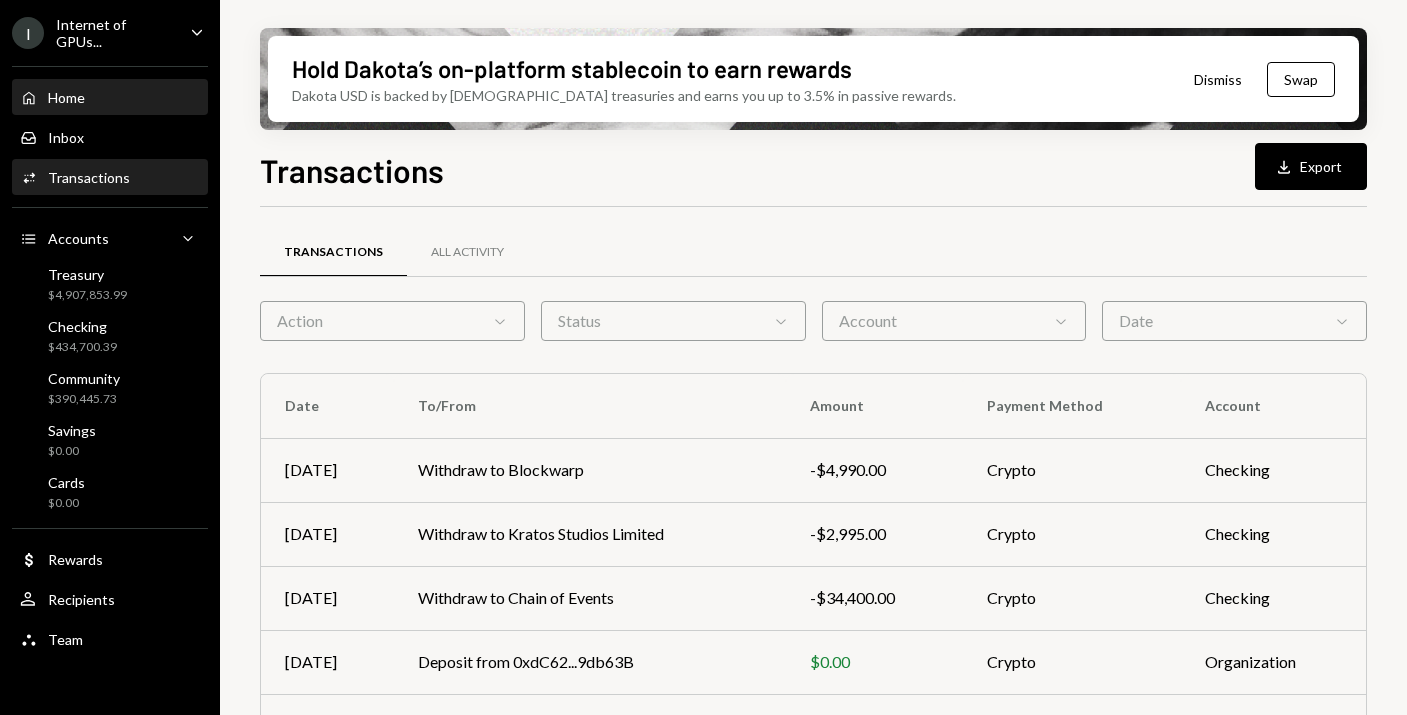 click on "Home Home" at bounding box center (110, 97) 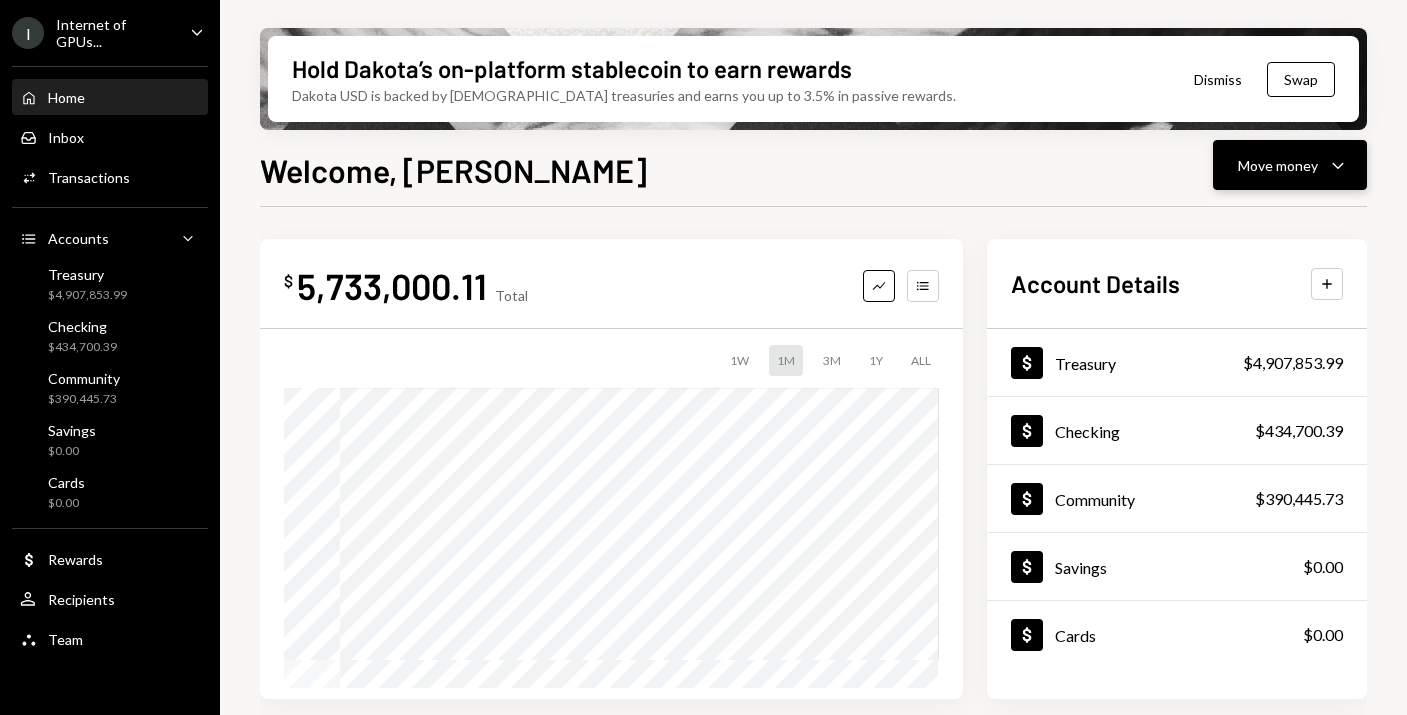 click on "Caret Down" 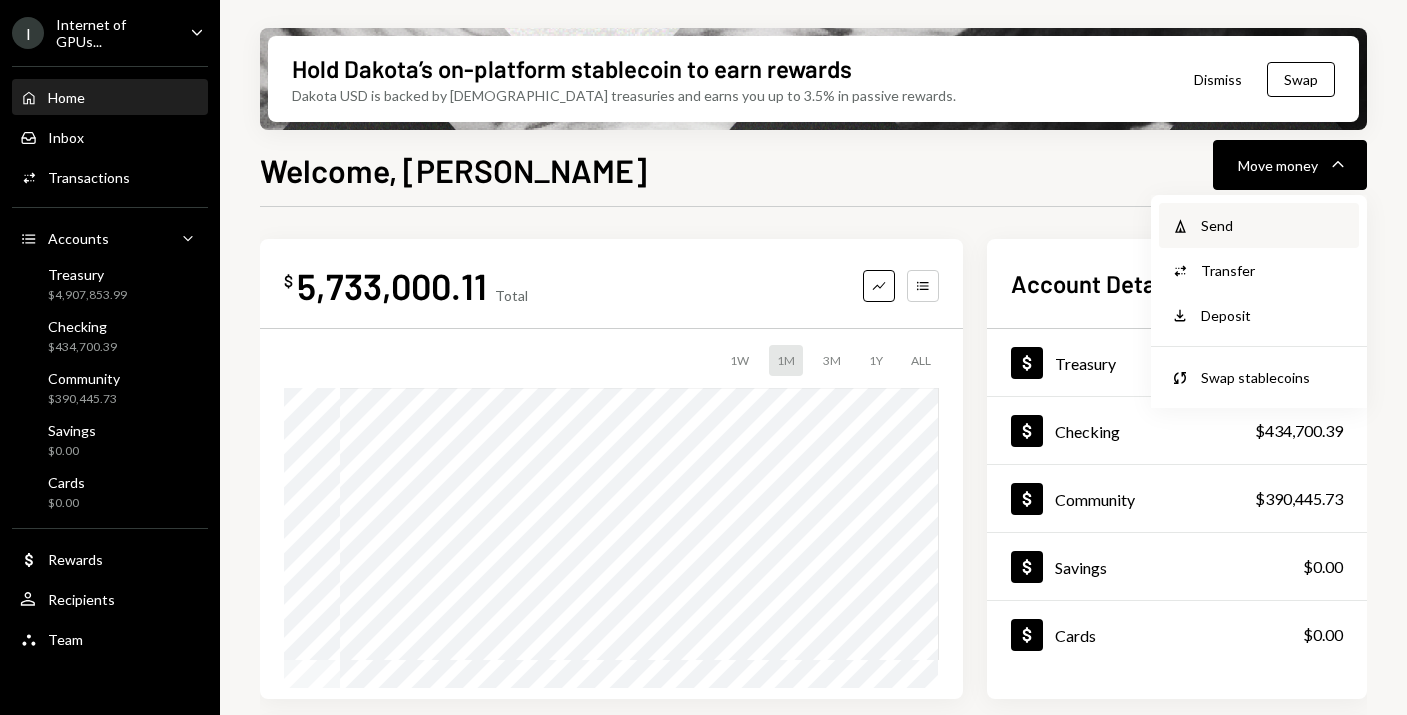click on "Send" at bounding box center [1274, 225] 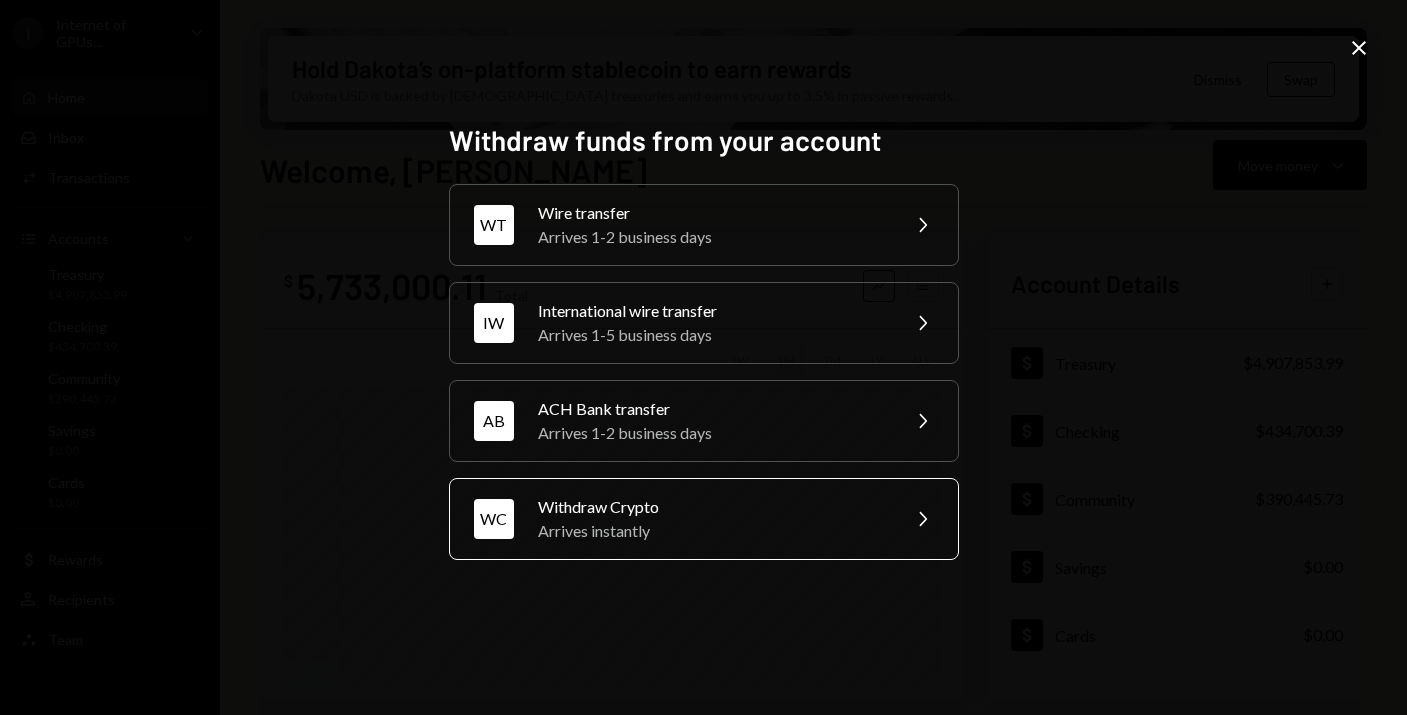 click on "Withdraw Crypto" at bounding box center (712, 507) 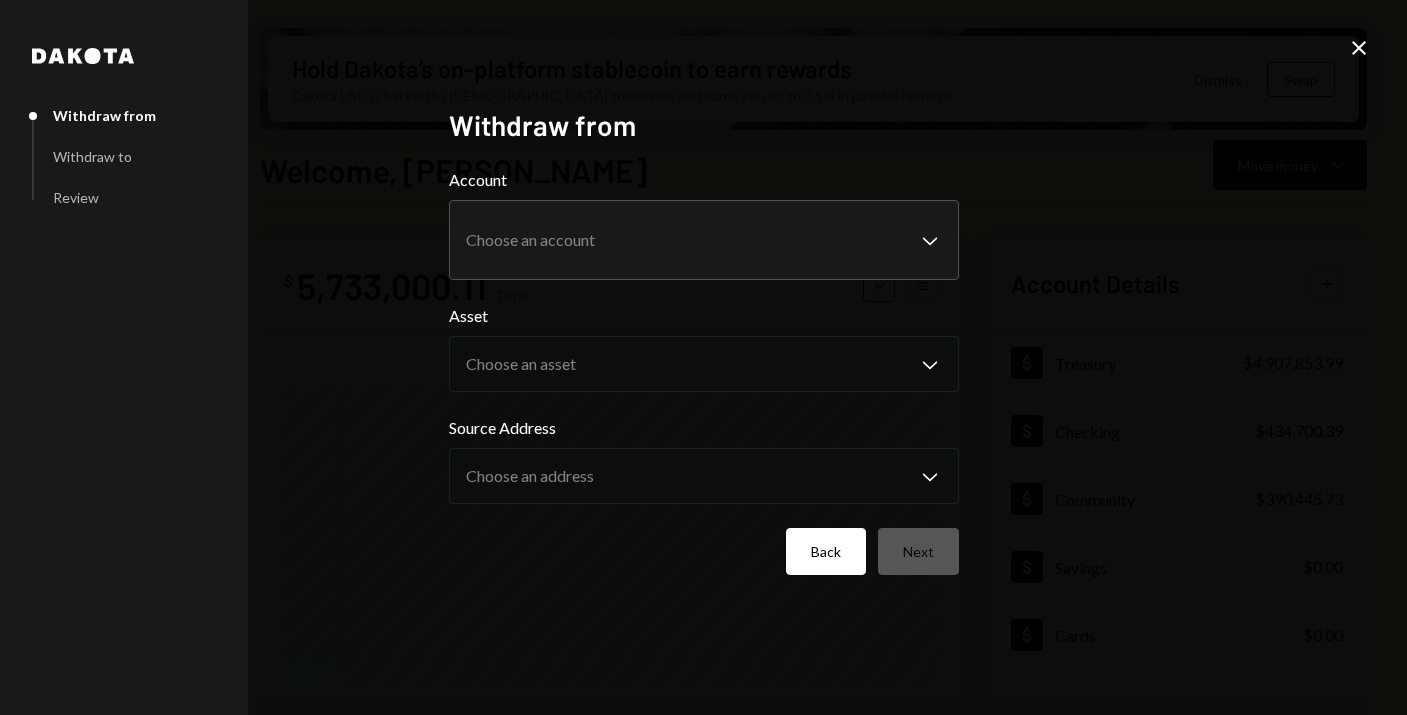 click on "Back" at bounding box center (826, 551) 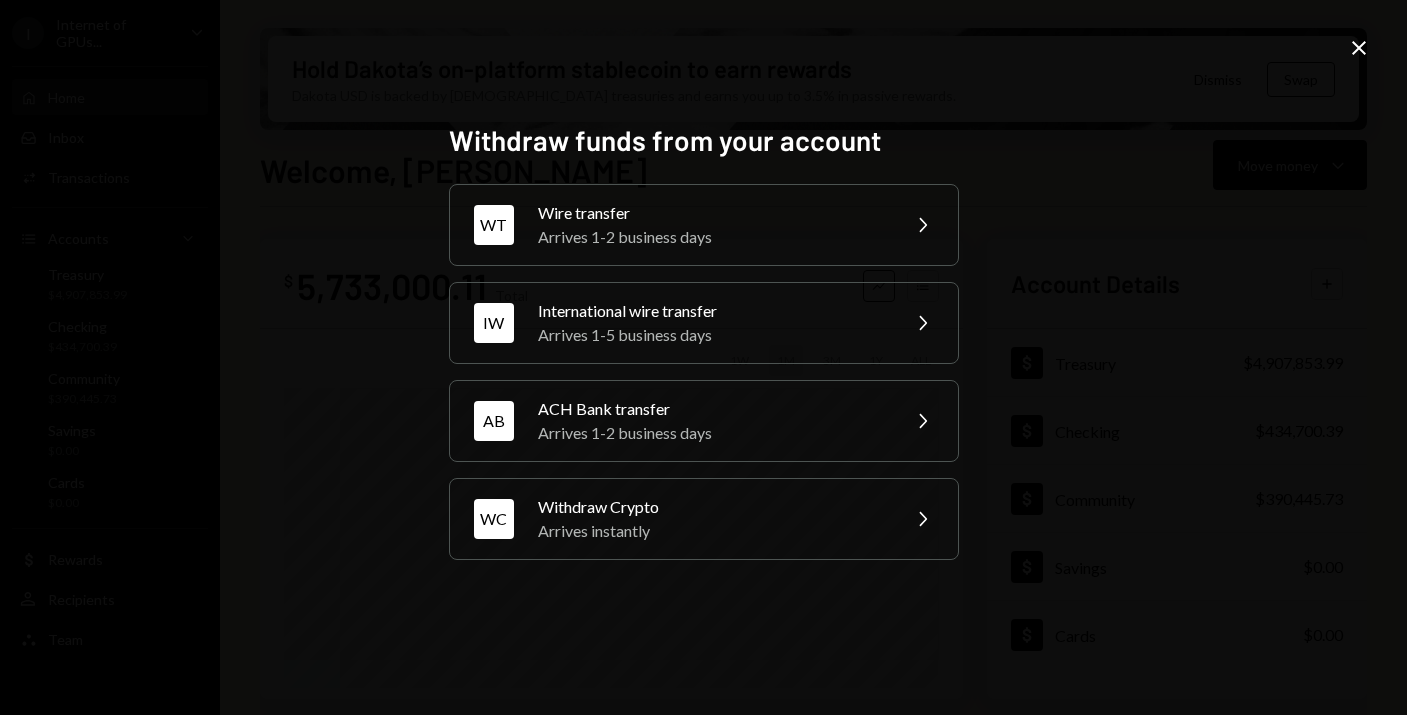 click on "Withdraw funds from your account WT Wire transfer Arrives 1-2 business days Chevron Right IW International wire transfer Arrives 1-5 business days Chevron Right AB ACH Bank transfer Arrives 1-2 business days Chevron Right WC Withdraw Crypto Arrives instantly Chevron Right Close" at bounding box center (703, 357) 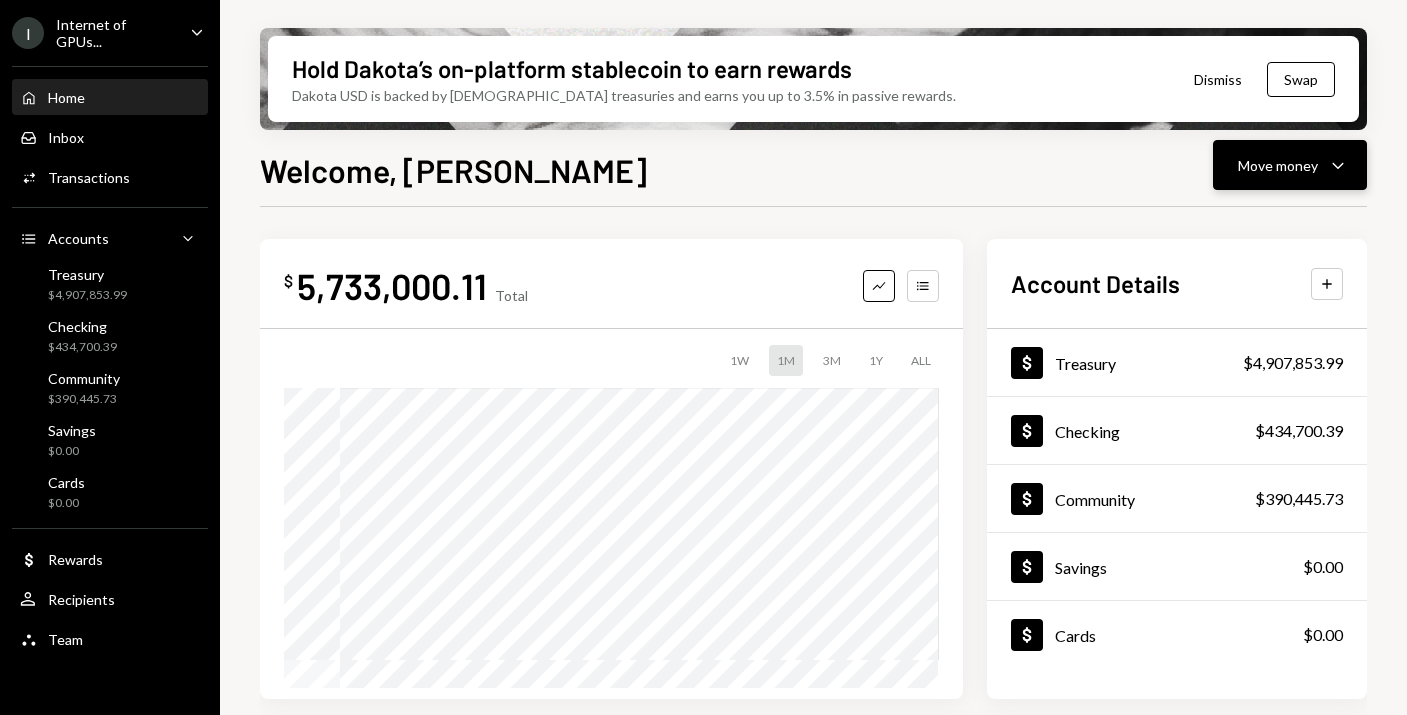click on "Move money Caret Down" at bounding box center [1290, 165] 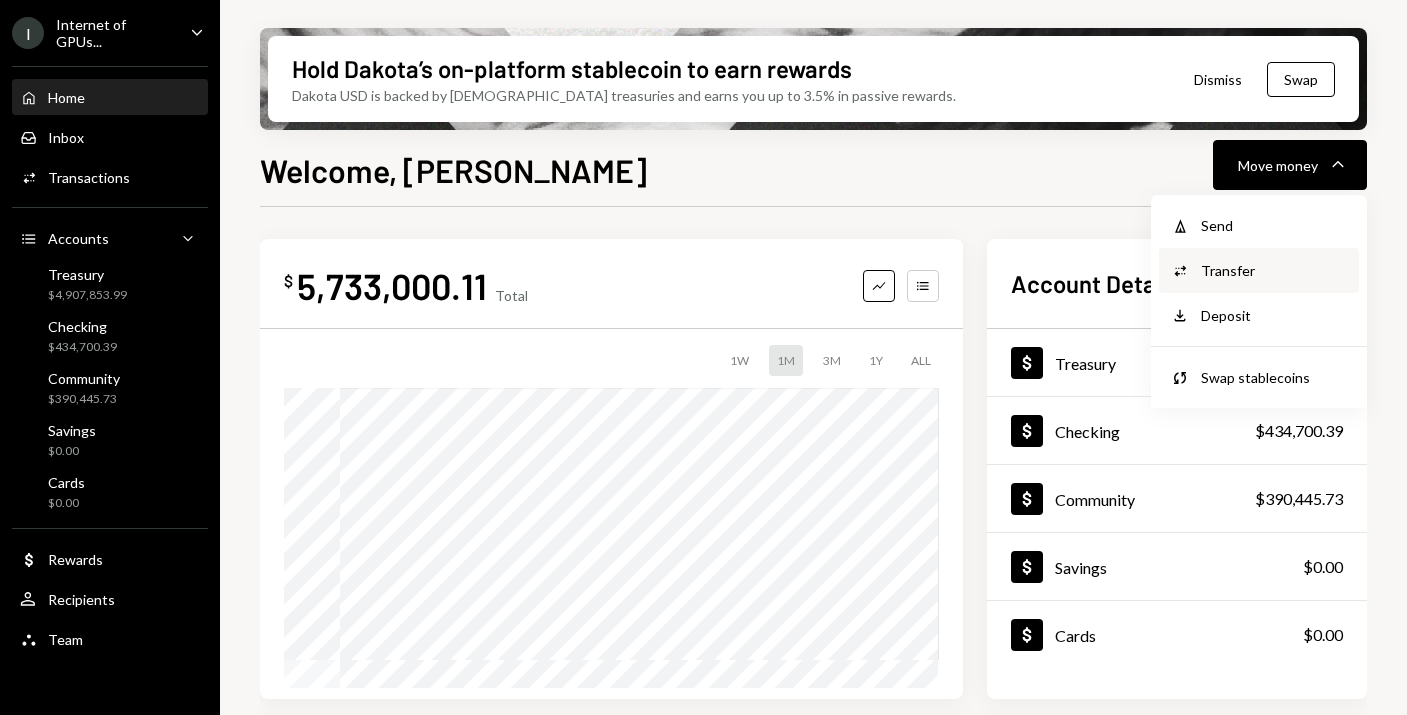 click on "Transfer" at bounding box center [1274, 270] 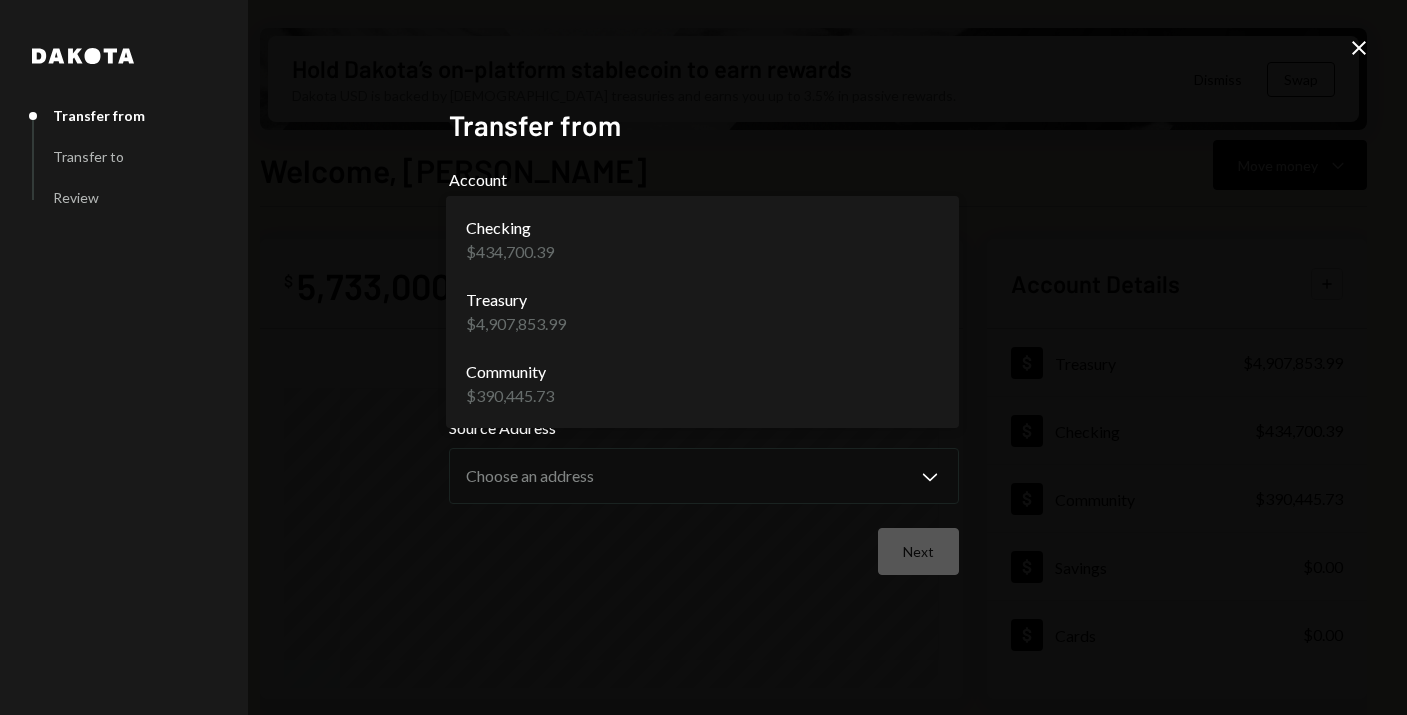 click on "I Internet of GPUs... Caret Down Home Home Inbox Inbox Activities Transactions Accounts Accounts Caret Down Treasury $4,907,853.99 Checking $434,700.39 Community $390,445.73 Savings $0.00 Cards $0.00 Dollar Rewards User Recipients Team Team Hold Dakota’s on-platform stablecoin to earn rewards Dakota USD is backed by U.S. treasuries and earns you up to 3.5% in passive rewards. Dismiss Swap Welcome, Stephanie Move money Caret Down $ 5,733,000.11 Total Graph Accounts 1W 1M 3M 1Y ALL Account Details Plus Dollar Treasury $4,907,853.99 Dollar Checking $434,700.39 Dollar Community $390,445.73 Dollar Savings $0.00 Dollar Cards $0.00 Recent Transactions View all Type Initiated By Initiated At Account Status Withdrawal 4,990  USDC Stephanie Vergara 06/26/2025 Checking Completed Withdrawal 2,995  USDC Stephanie Vergara 06/26/2025 Checking Completed Withdrawal 34,400  USDC Stephanie Vergara 06/25/2025 Checking Completed Deposit 0.001  USDC 0xdC62...9db63B Copy 06/25/2025 Checking Completed Withdrawal 5  USDC 06/24/2025" at bounding box center [703, 357] 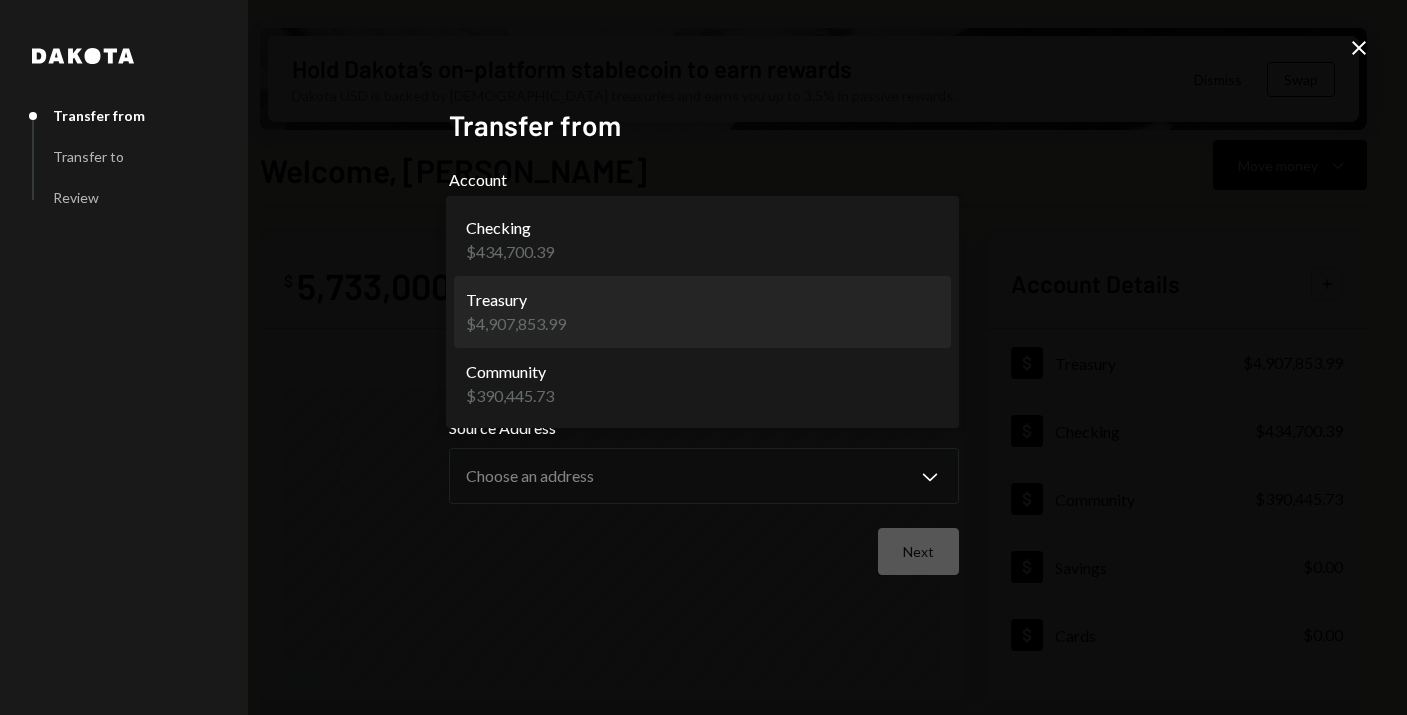 select on "**********" 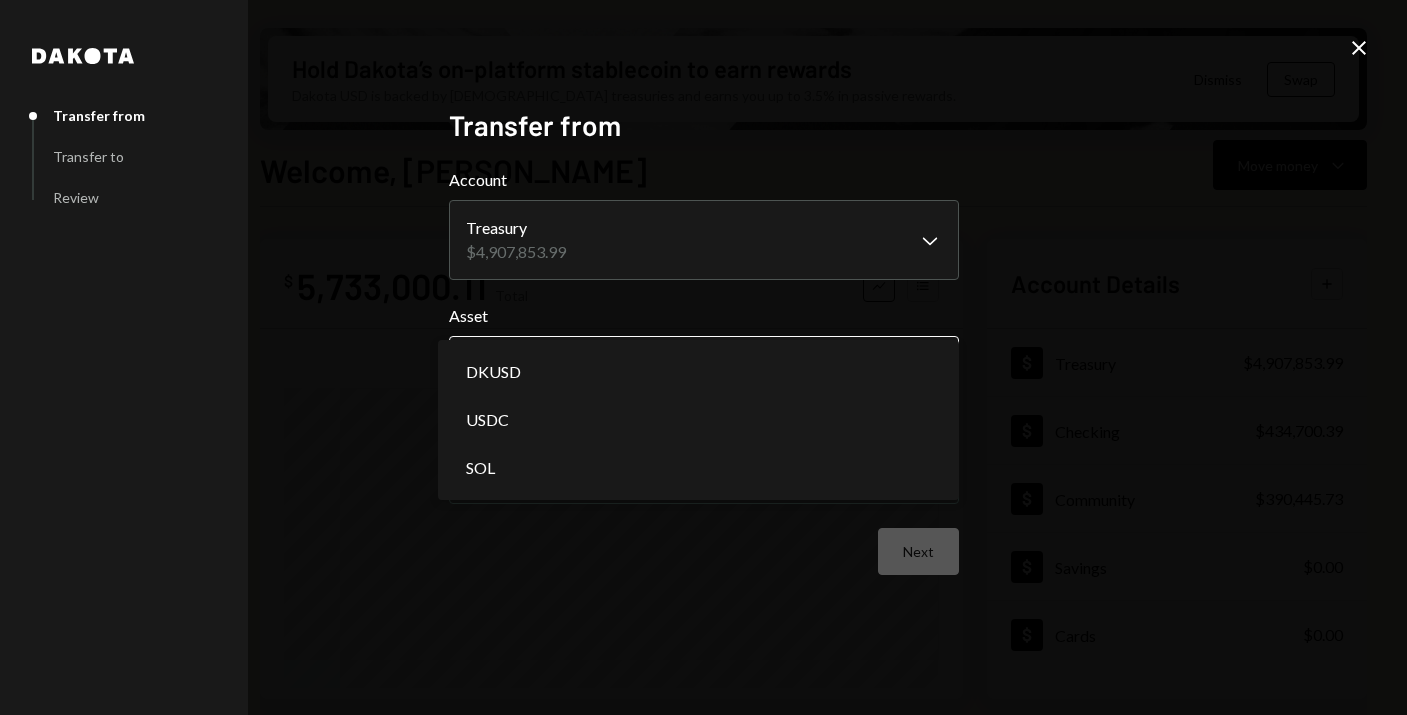 click on "I Internet of GPUs... Caret Down Home Home Inbox Inbox Activities Transactions Accounts Accounts Caret Down Treasury $4,907,853.99 Checking $434,700.39 Community $390,445.73 Savings $0.00 Cards $0.00 Dollar Rewards User Recipients Team Team Hold Dakota’s on-platform stablecoin to earn rewards Dakota USD is backed by U.S. treasuries and earns you up to 3.5% in passive rewards. Dismiss Swap Welcome, Stephanie Move money Caret Down $ 5,733,000.11 Total Graph Accounts 1W 1M 3M 1Y ALL Account Details Plus Dollar Treasury $4,907,853.99 Dollar Checking $434,700.39 Dollar Community $390,445.73 Dollar Savings $0.00 Dollar Cards $0.00 Recent Transactions View all Type Initiated By Initiated At Account Status Withdrawal 4,990  USDC Stephanie Vergara 06/26/2025 Checking Completed Withdrawal 2,995  USDC Stephanie Vergara 06/26/2025 Checking Completed Withdrawal 34,400  USDC Stephanie Vergara 06/25/2025 Checking Completed Deposit 0.001  USDC 0xdC62...9db63B Copy 06/25/2025 Checking Completed Withdrawal 5  USDC 06/24/2025" at bounding box center (703, 357) 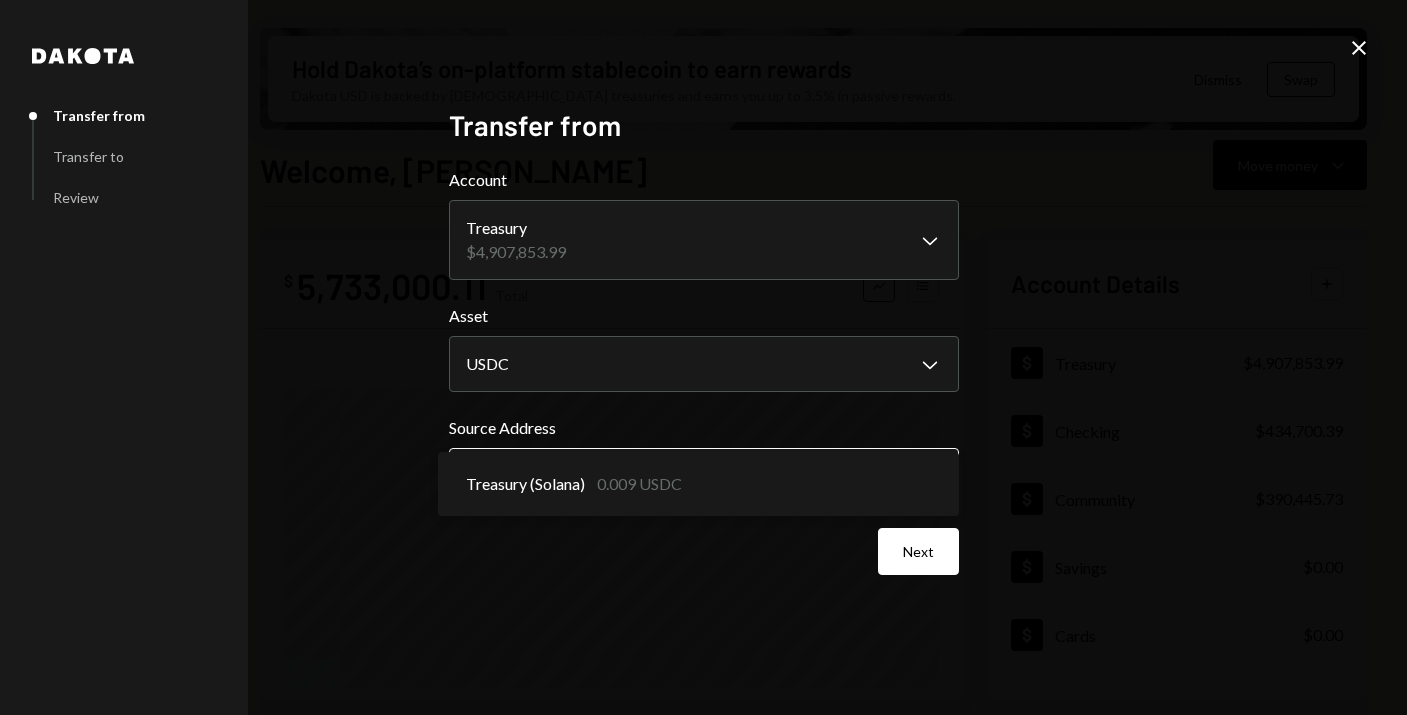 click on "I Internet of GPUs... Caret Down Home Home Inbox Inbox Activities Transactions Accounts Accounts Caret Down Treasury $4,907,853.99 Checking $434,700.39 Community $390,445.73 Savings $0.00 Cards $0.00 Dollar Rewards User Recipients Team Team Hold Dakota’s on-platform stablecoin to earn rewards Dakota USD is backed by U.S. treasuries and earns you up to 3.5% in passive rewards. Dismiss Swap Welcome, Stephanie Move money Caret Down $ 5,733,000.11 Total Graph Accounts 1W 1M 3M 1Y ALL Account Details Plus Dollar Treasury $4,907,853.99 Dollar Checking $434,700.39 Dollar Community $390,445.73 Dollar Savings $0.00 Dollar Cards $0.00 Recent Transactions View all Type Initiated By Initiated At Account Status Withdrawal 4,990  USDC Stephanie Vergara 06/26/2025 Checking Completed Withdrawal 2,995  USDC Stephanie Vergara 06/26/2025 Checking Completed Withdrawal 34,400  USDC Stephanie Vergara 06/25/2025 Checking Completed Deposit 0.001  USDC 0xdC62...9db63B Copy 06/25/2025 Checking Completed Withdrawal 5  USDC 06/24/2025" at bounding box center (703, 357) 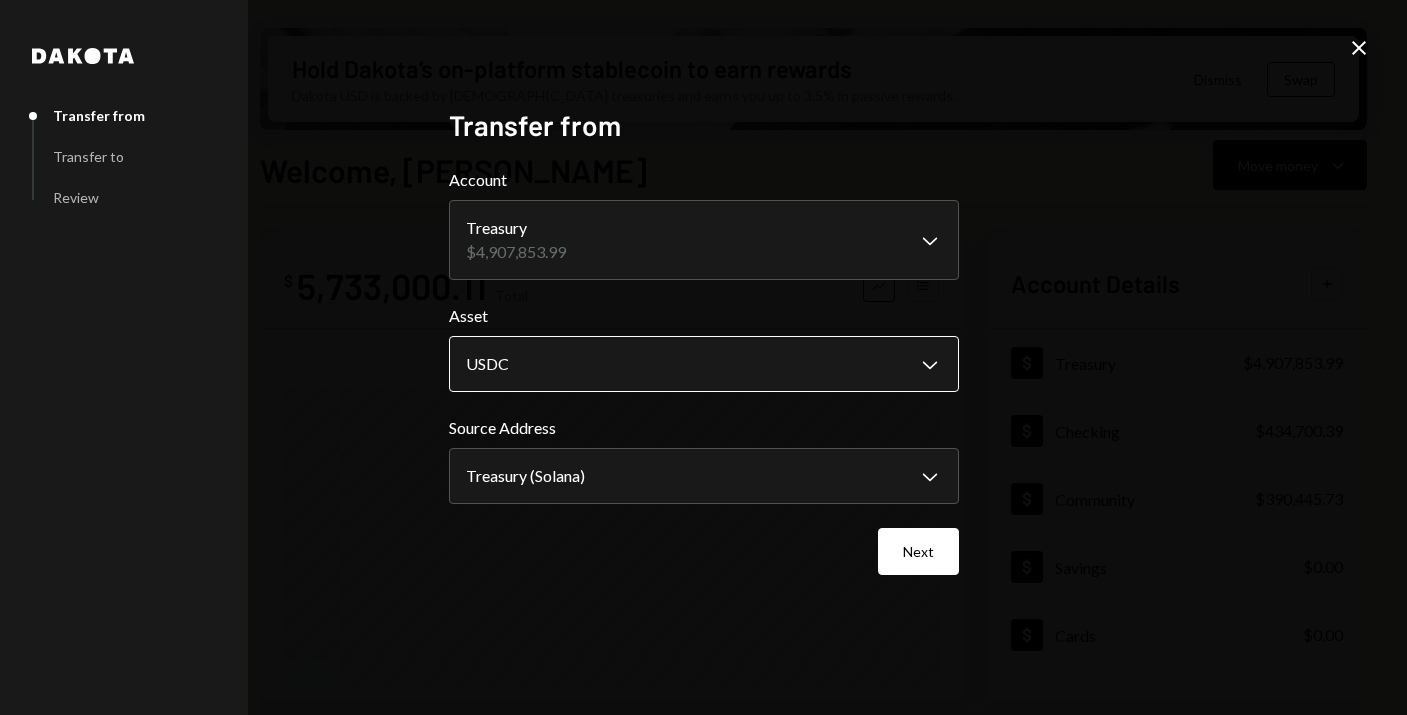 click on "I Internet of GPUs... Caret Down Home Home Inbox Inbox Activities Transactions Accounts Accounts Caret Down Treasury $4,907,853.99 Checking $434,700.39 Community $390,445.73 Savings $0.00 Cards $0.00 Dollar Rewards User Recipients Team Team Hold Dakota’s on-platform stablecoin to earn rewards Dakota USD is backed by U.S. treasuries and earns you up to 3.5% in passive rewards. Dismiss Swap Welcome, Stephanie Move money Caret Down $ 5,733,000.11 Total Graph Accounts 1W 1M 3M 1Y ALL Account Details Plus Dollar Treasury $4,907,853.99 Dollar Checking $434,700.39 Dollar Community $390,445.73 Dollar Savings $0.00 Dollar Cards $0.00 Recent Transactions View all Type Initiated By Initiated At Account Status Withdrawal 4,990  USDC Stephanie Vergara 06/26/2025 Checking Completed Withdrawal 2,995  USDC Stephanie Vergara 06/26/2025 Checking Completed Withdrawal 34,400  USDC Stephanie Vergara 06/25/2025 Checking Completed Deposit 0.001  USDC 0xdC62...9db63B Copy 06/25/2025 Checking Completed Withdrawal 5  USDC 06/24/2025" at bounding box center (703, 357) 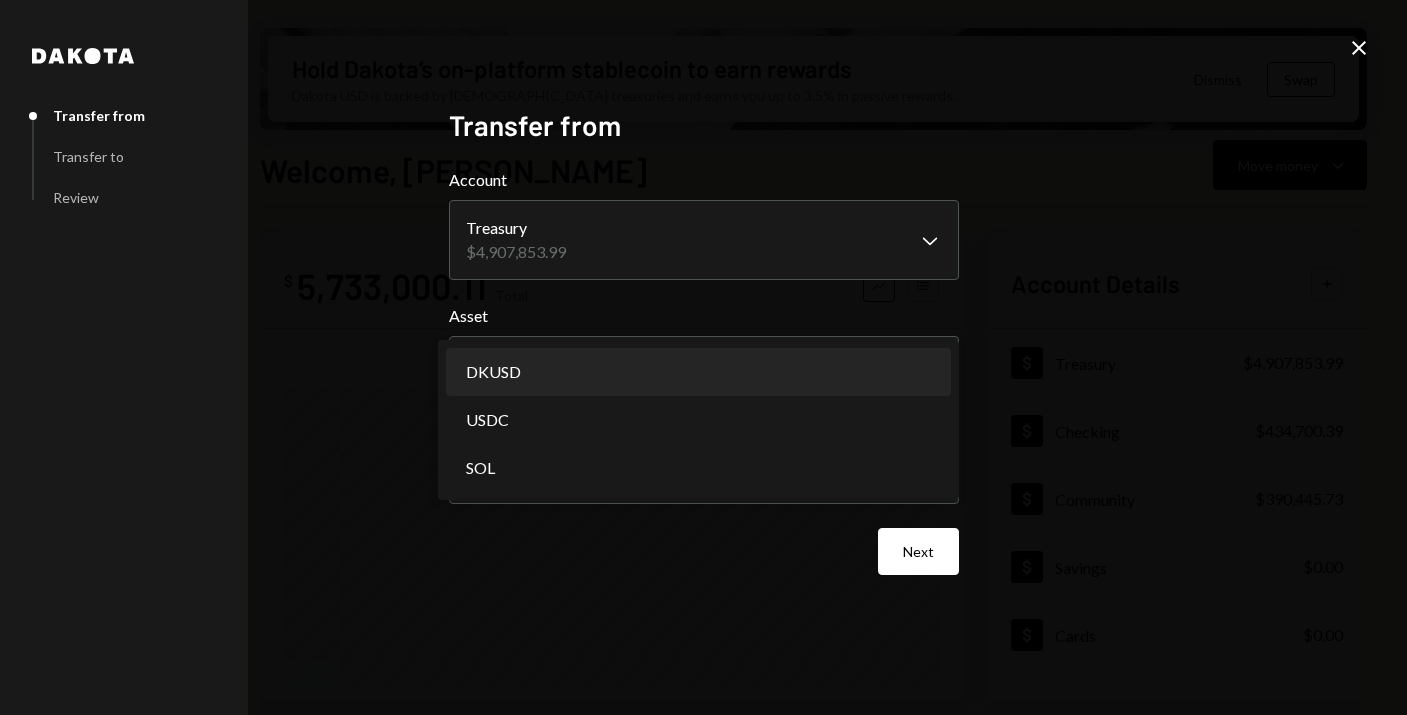 select on "*****" 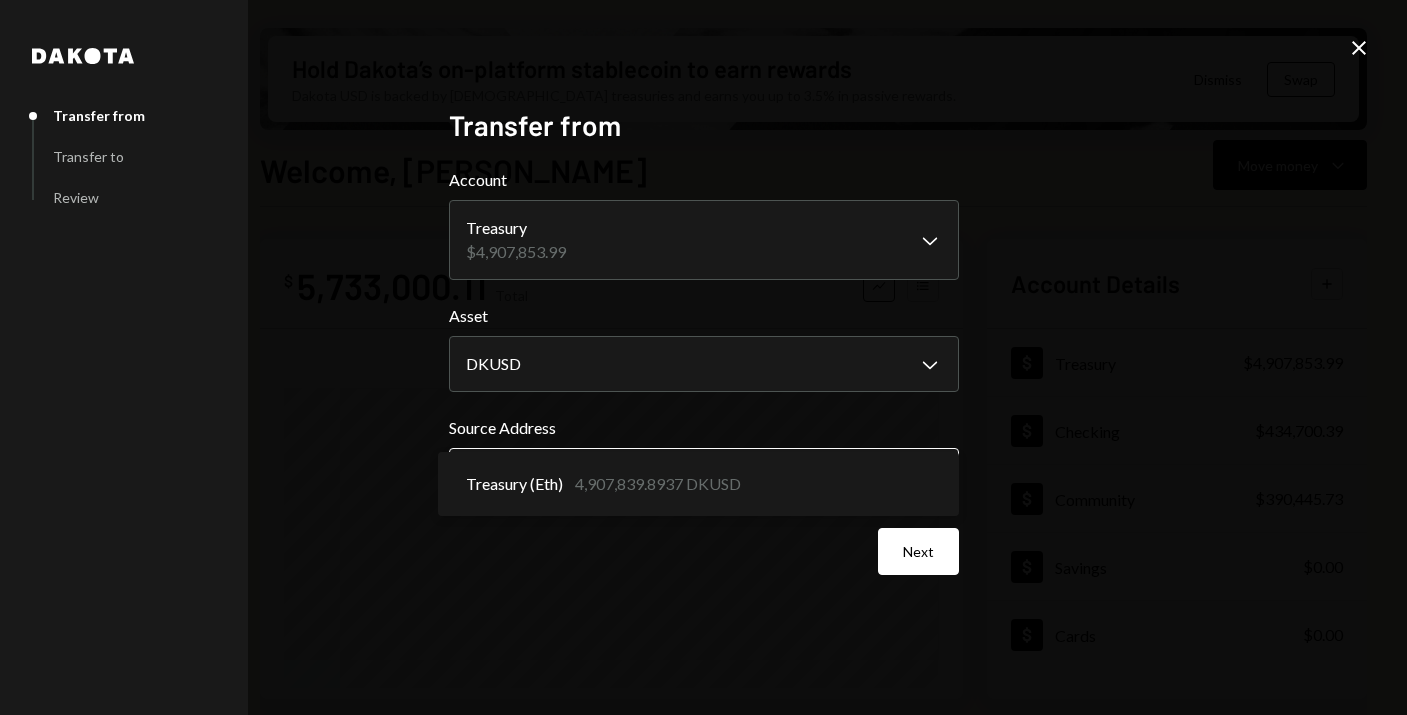 click on "I Internet of GPUs... Caret Down Home Home Inbox Inbox Activities Transactions Accounts Accounts Caret Down Treasury $4,907,853.99 Checking $434,700.39 Community $390,445.73 Savings $0.00 Cards $0.00 Dollar Rewards User Recipients Team Team Hold Dakota’s on-platform stablecoin to earn rewards Dakota USD is backed by U.S. treasuries and earns you up to 3.5% in passive rewards. Dismiss Swap Welcome, Stephanie Move money Caret Down $ 5,733,000.11 Total Graph Accounts 1W 1M 3M 1Y ALL Account Details Plus Dollar Treasury $4,907,853.99 Dollar Checking $434,700.39 Dollar Community $390,445.73 Dollar Savings $0.00 Dollar Cards $0.00 Recent Transactions View all Type Initiated By Initiated At Account Status Withdrawal 4,990  USDC Stephanie Vergara 06/26/2025 Checking Completed Withdrawal 2,995  USDC Stephanie Vergara 06/26/2025 Checking Completed Withdrawal 34,400  USDC Stephanie Vergara 06/25/2025 Checking Completed Deposit 0.001  USDC 0xdC62...9db63B Copy 06/25/2025 Checking Completed Withdrawal 5  USDC 06/24/2025" at bounding box center (703, 357) 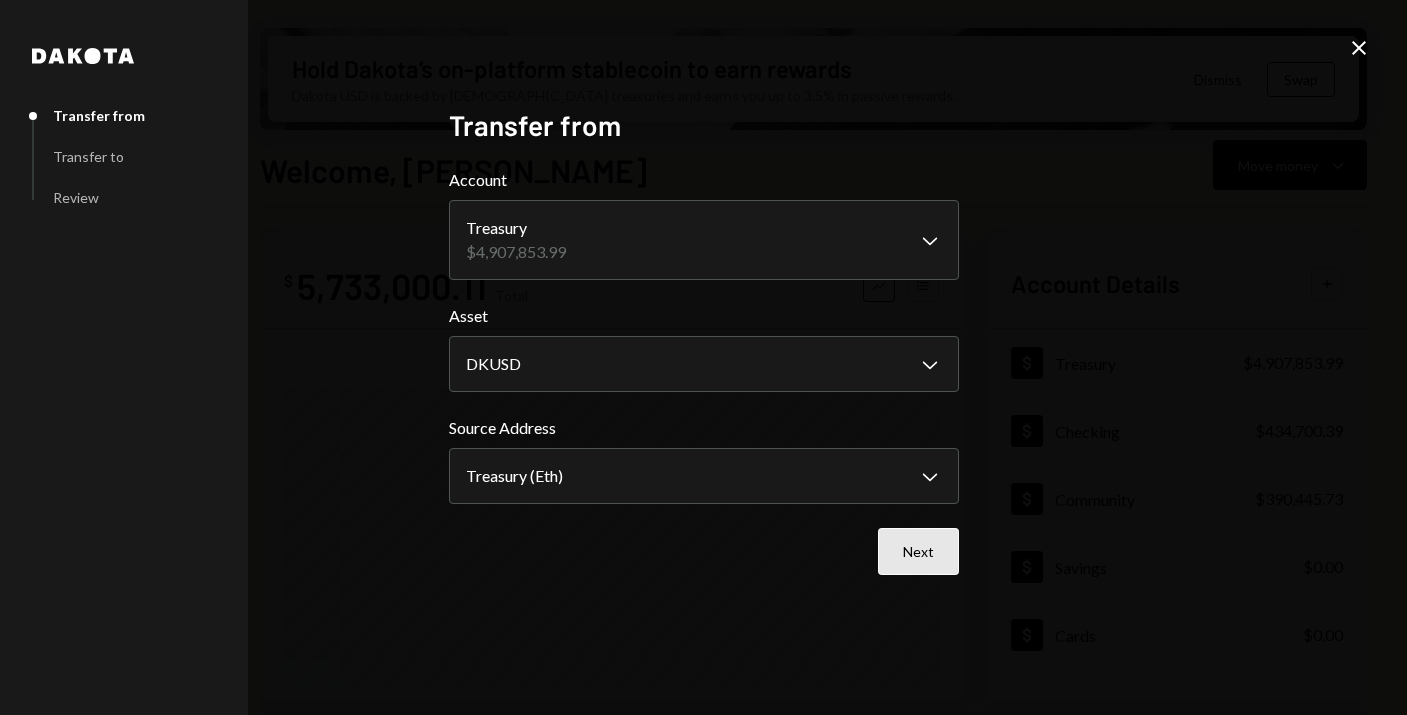 click on "Next" at bounding box center [918, 551] 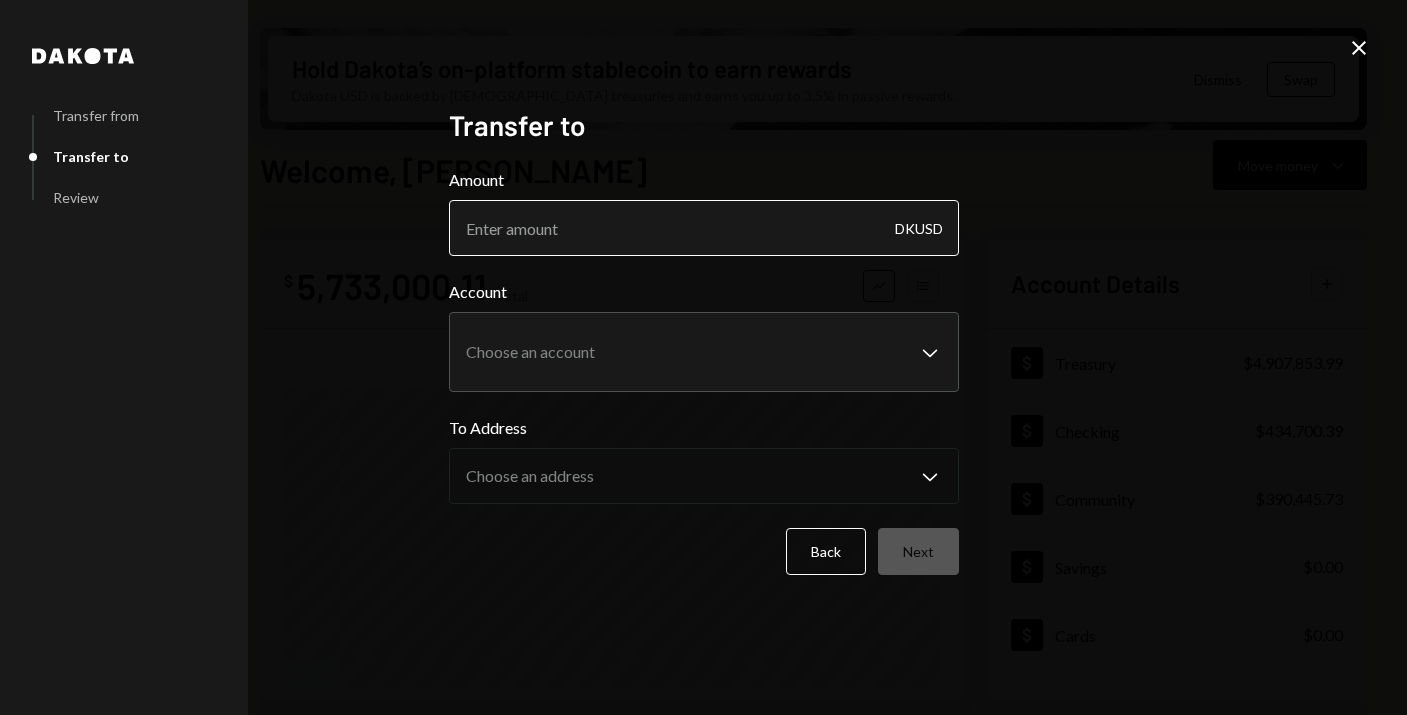 click on "Amount" at bounding box center (704, 228) 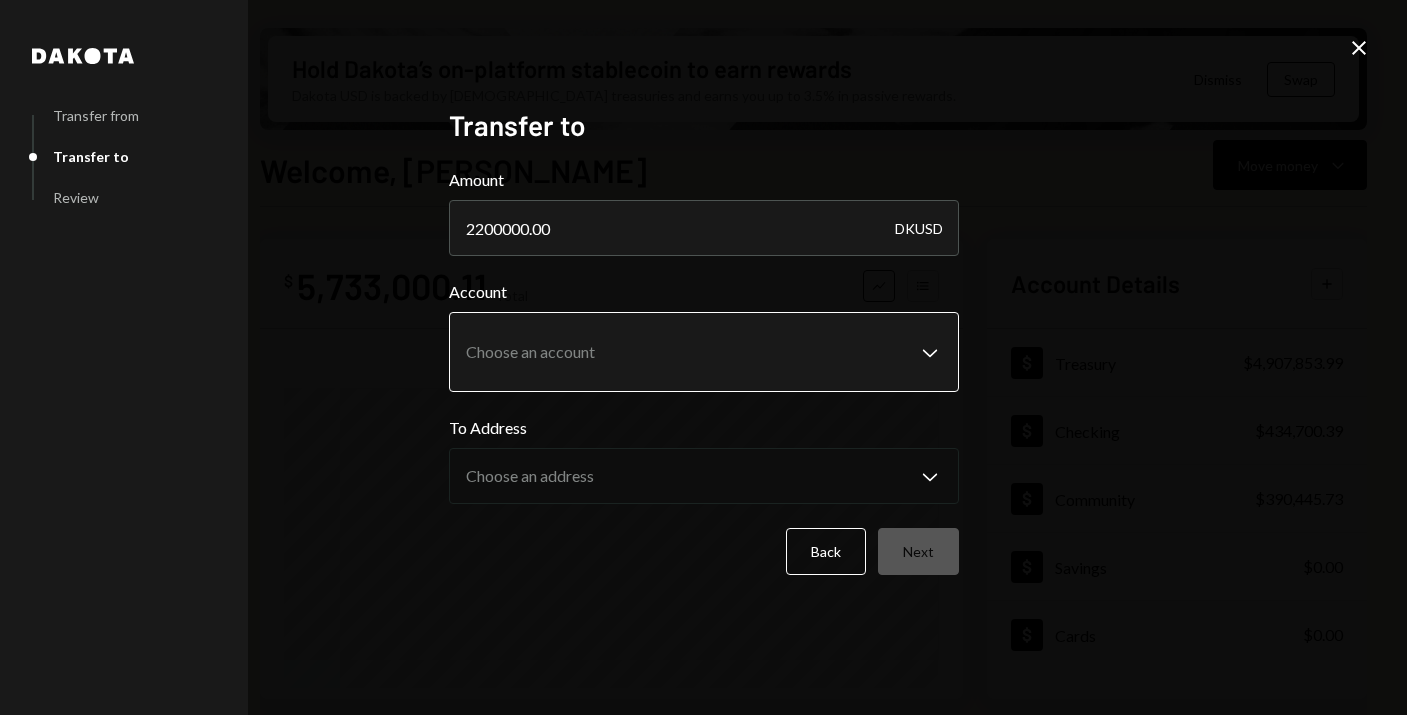 type on "2200000.00" 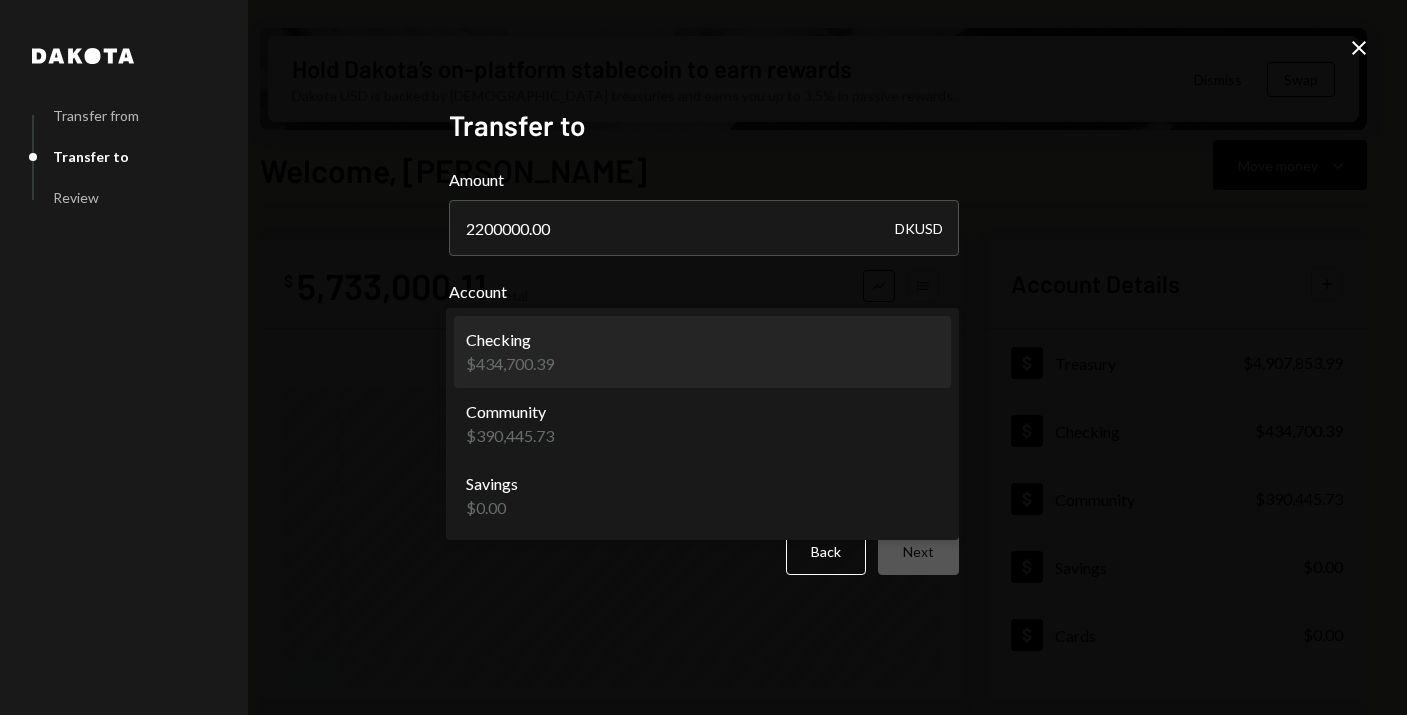 select on "**********" 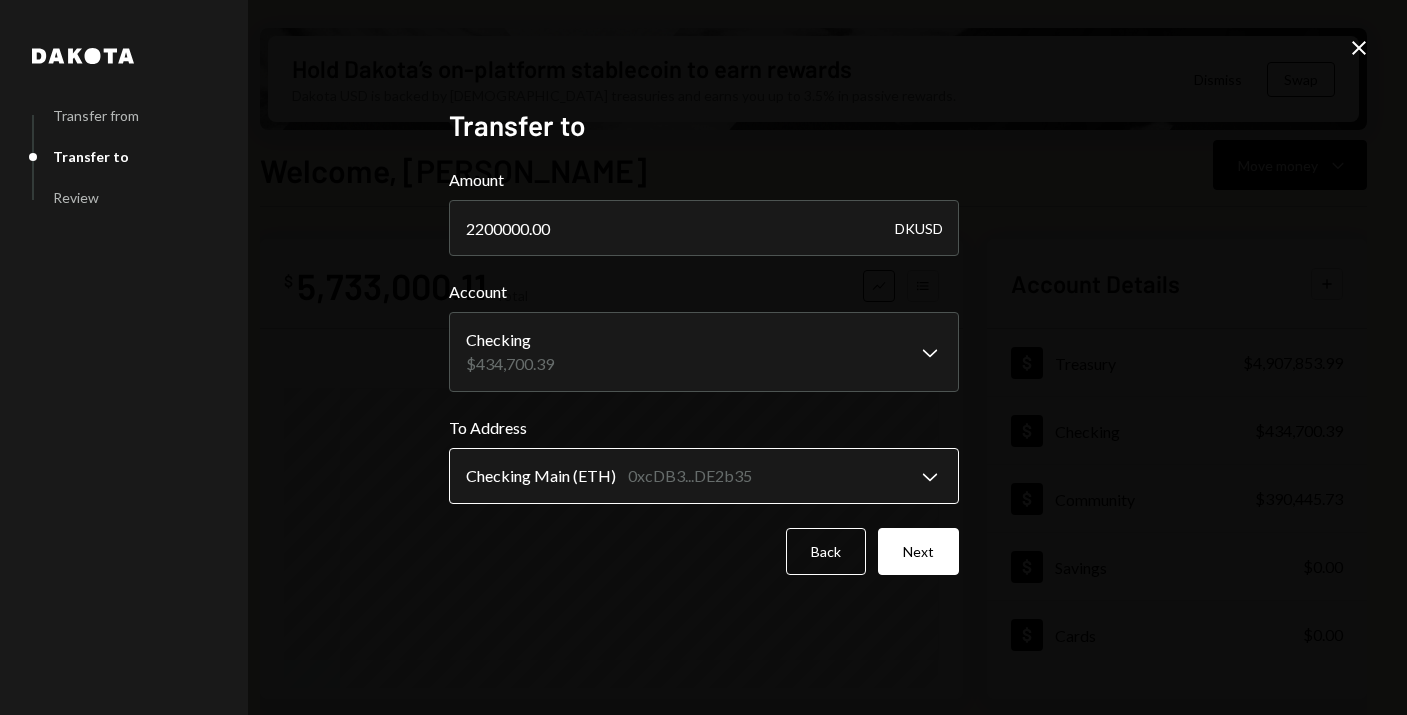 click on "I Internet of GPUs... Caret Down Home Home Inbox Inbox Activities Transactions Accounts Accounts Caret Down Treasury $4,907,853.99 Checking $434,700.39 Community $390,445.73 Savings $0.00 Cards $0.00 Dollar Rewards User Recipients Team Team Hold Dakota’s on-platform stablecoin to earn rewards Dakota USD is backed by U.S. treasuries and earns you up to 3.5% in passive rewards. Dismiss Swap Welcome, Stephanie Move money Caret Down $ 5,733,000.11 Total Graph Accounts 1W 1M 3M 1Y ALL Account Details Plus Dollar Treasury $4,907,853.99 Dollar Checking $434,700.39 Dollar Community $390,445.73 Dollar Savings $0.00 Dollar Cards $0.00 Recent Transactions View all Type Initiated By Initiated At Account Status Withdrawal 4,990  USDC Stephanie Vergara 06/26/2025 Checking Completed Withdrawal 2,995  USDC Stephanie Vergara 06/26/2025 Checking Completed Withdrawal 34,400  USDC Stephanie Vergara 06/25/2025 Checking Completed Deposit 0.001  USDC 0xdC62...9db63B Copy 06/25/2025 Checking Completed Withdrawal 5  USDC 06/24/2025" at bounding box center (703, 357) 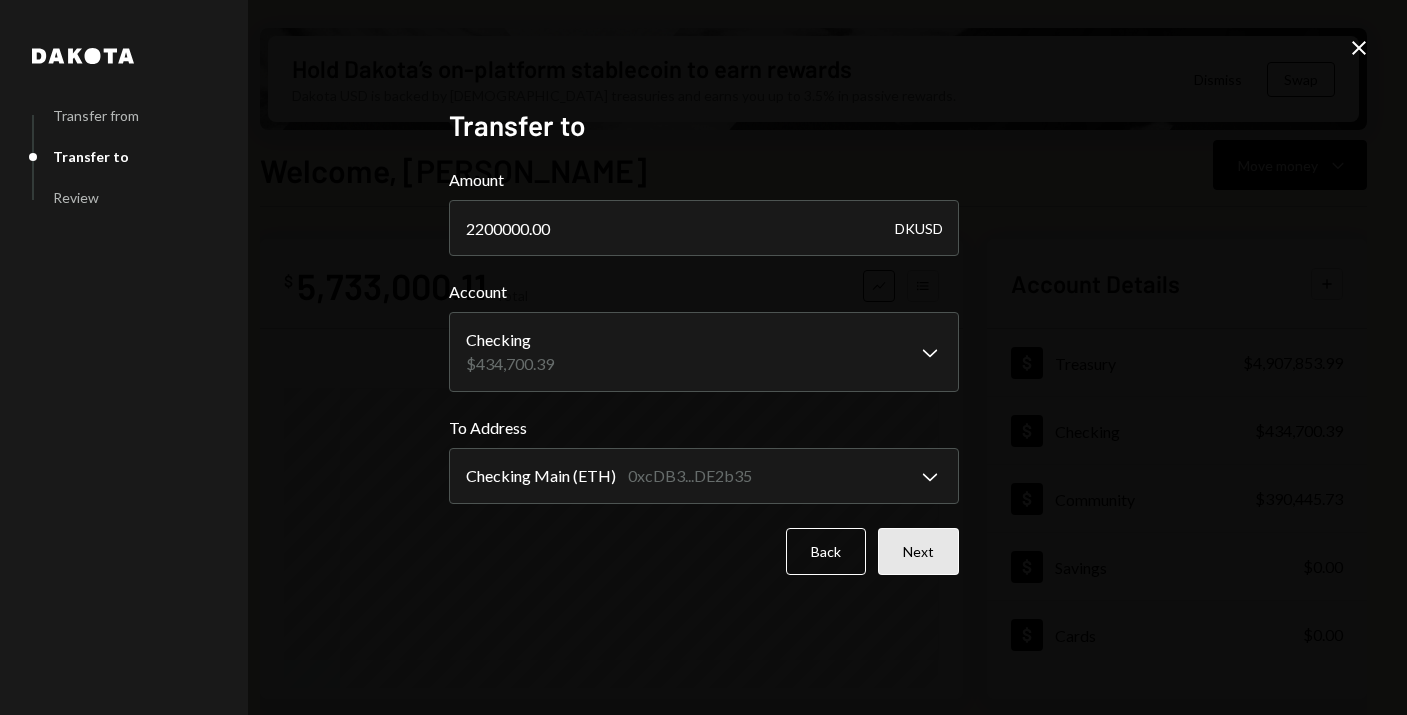 click on "Next" at bounding box center [918, 551] 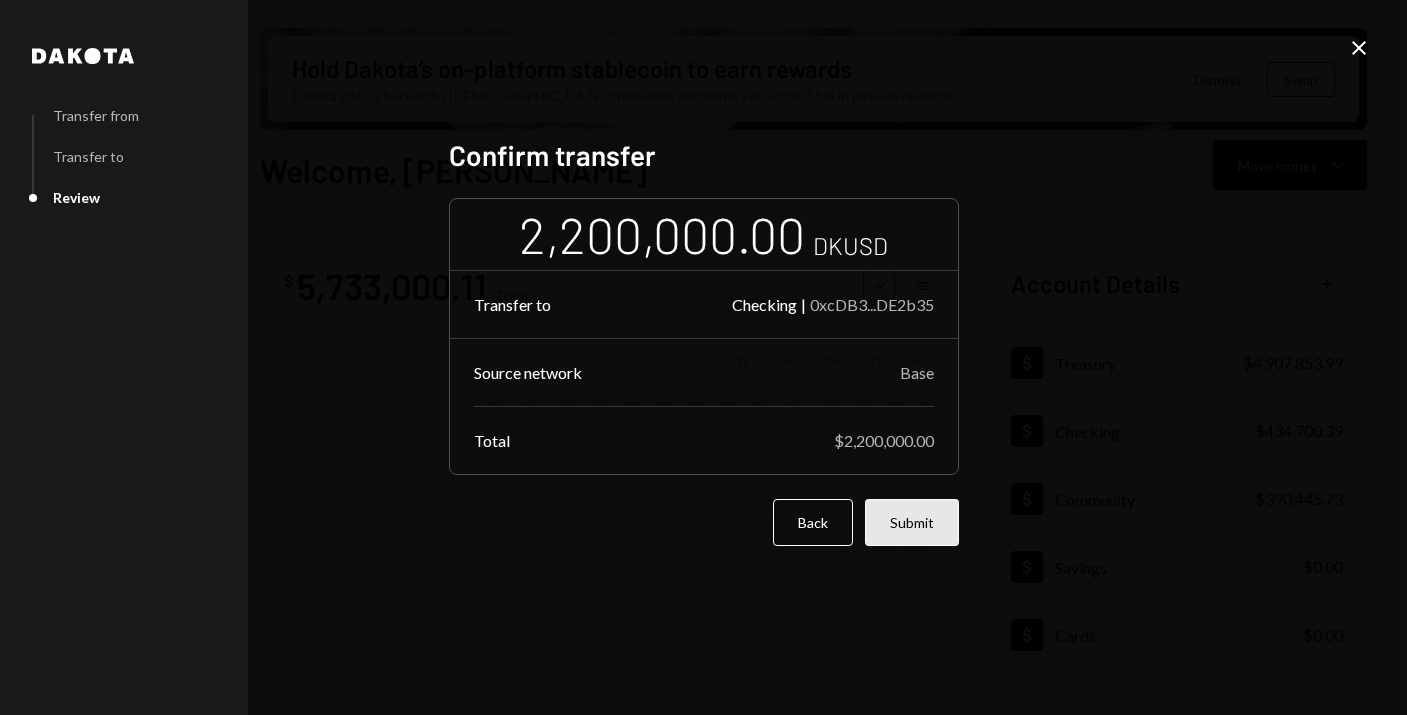 click on "Submit" at bounding box center [912, 522] 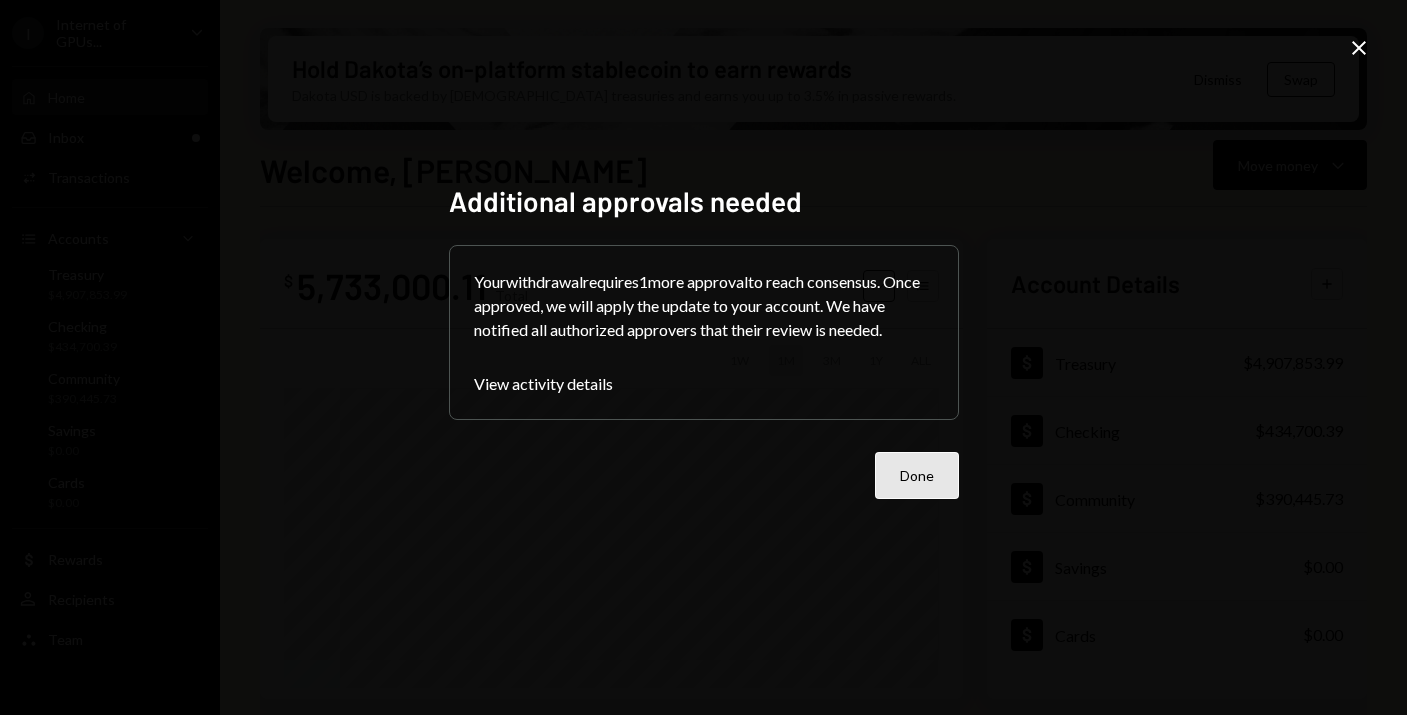 click on "Done" at bounding box center [917, 475] 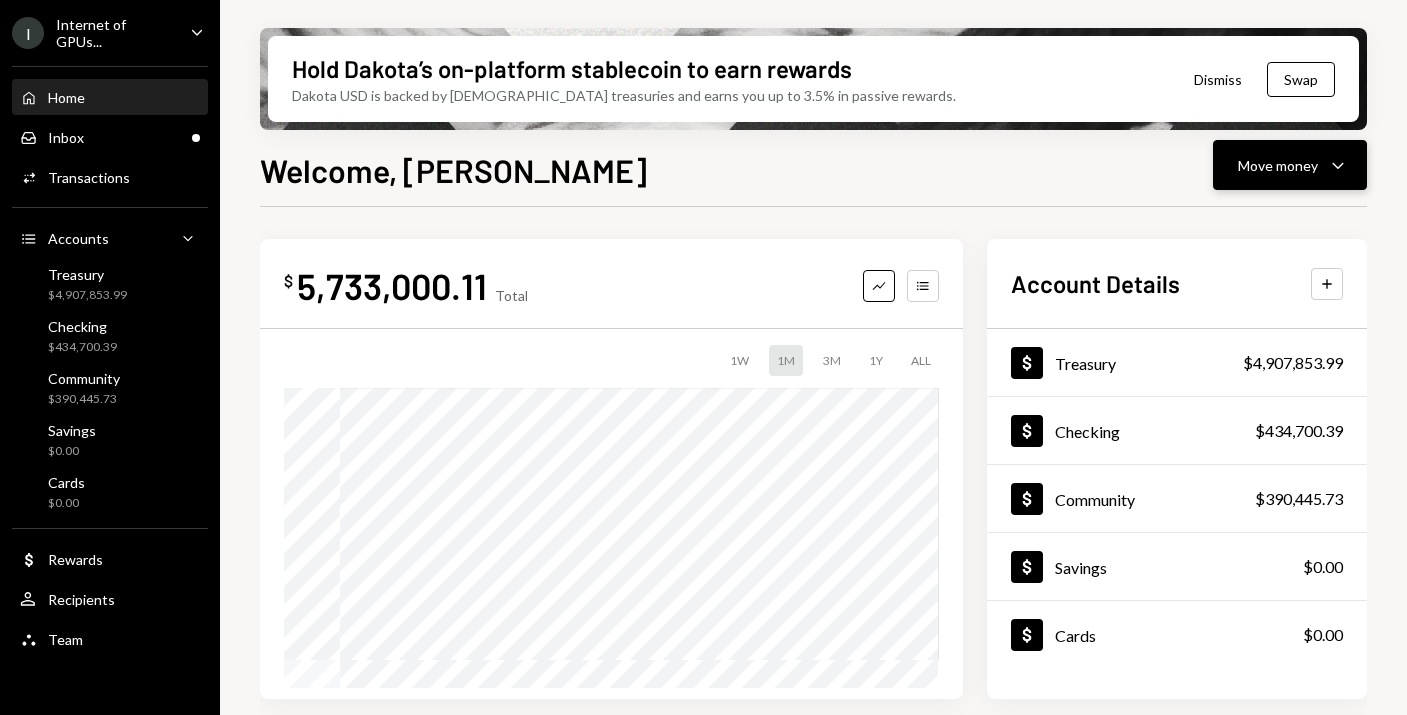 click on "Move money Caret Down" at bounding box center [1290, 165] 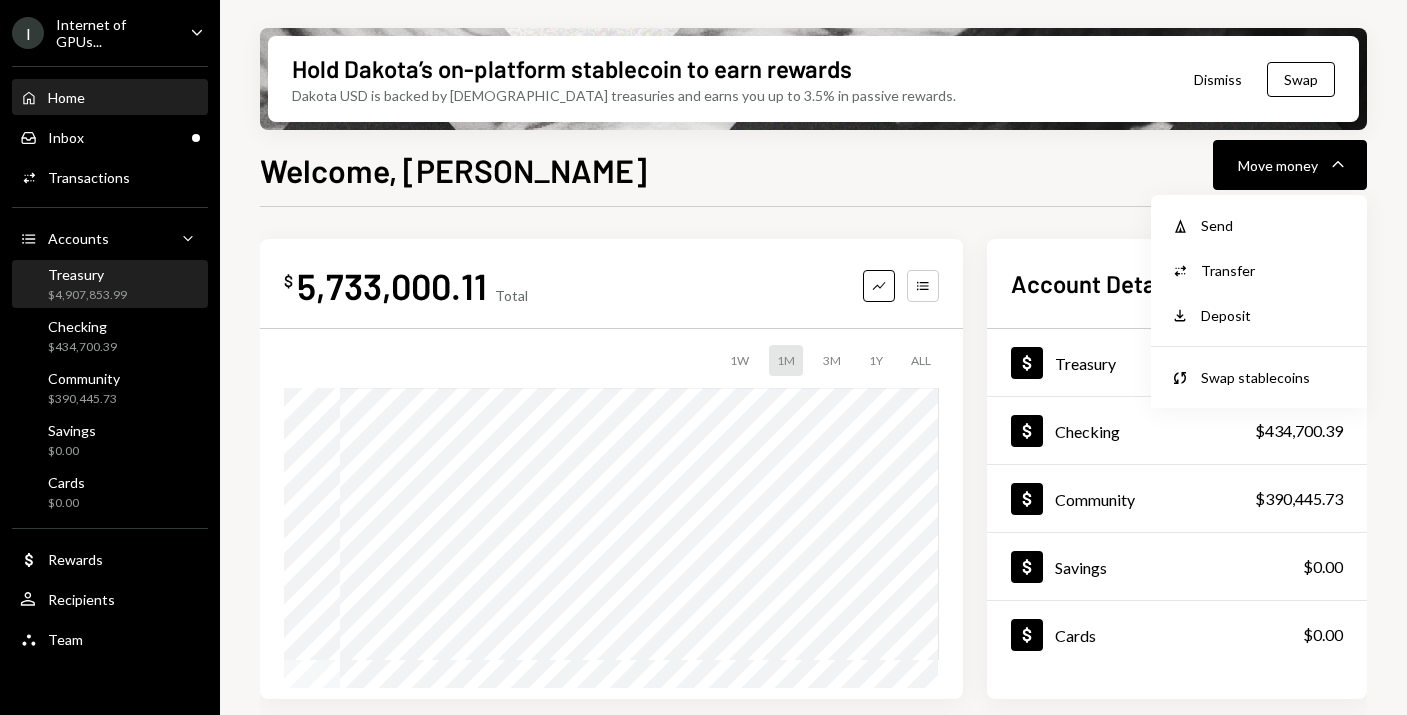 click on "$4,907,853.99" at bounding box center (87, 295) 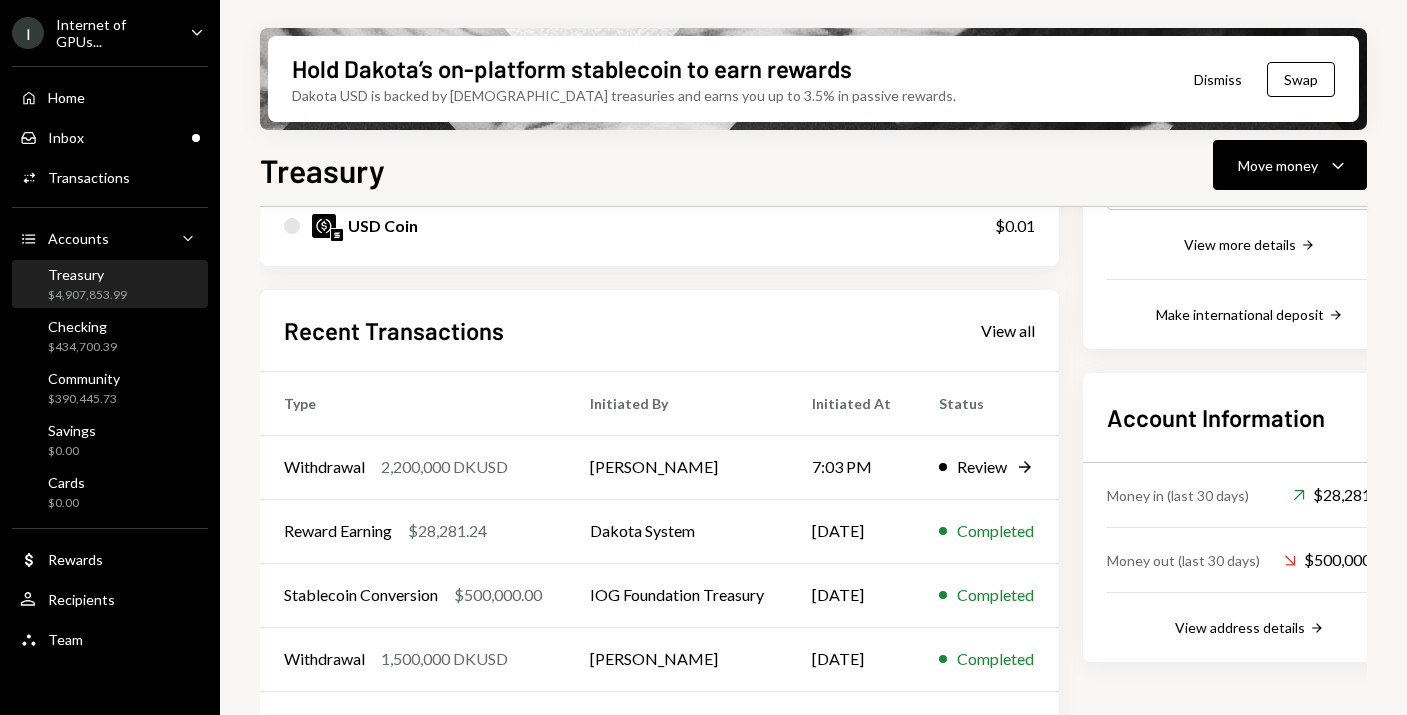 scroll, scrollTop: 456, scrollLeft: 0, axis: vertical 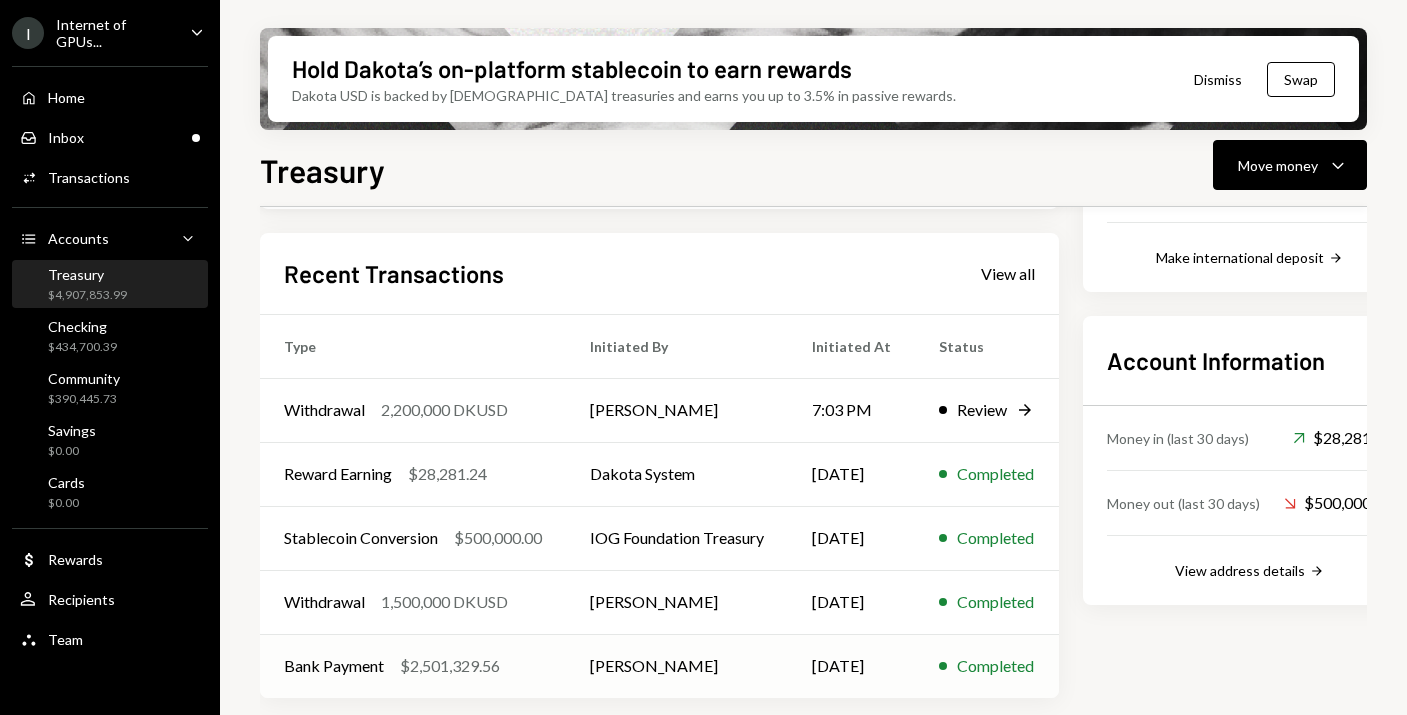 click on "Bank Payment $2,501,329.56" at bounding box center [413, 666] 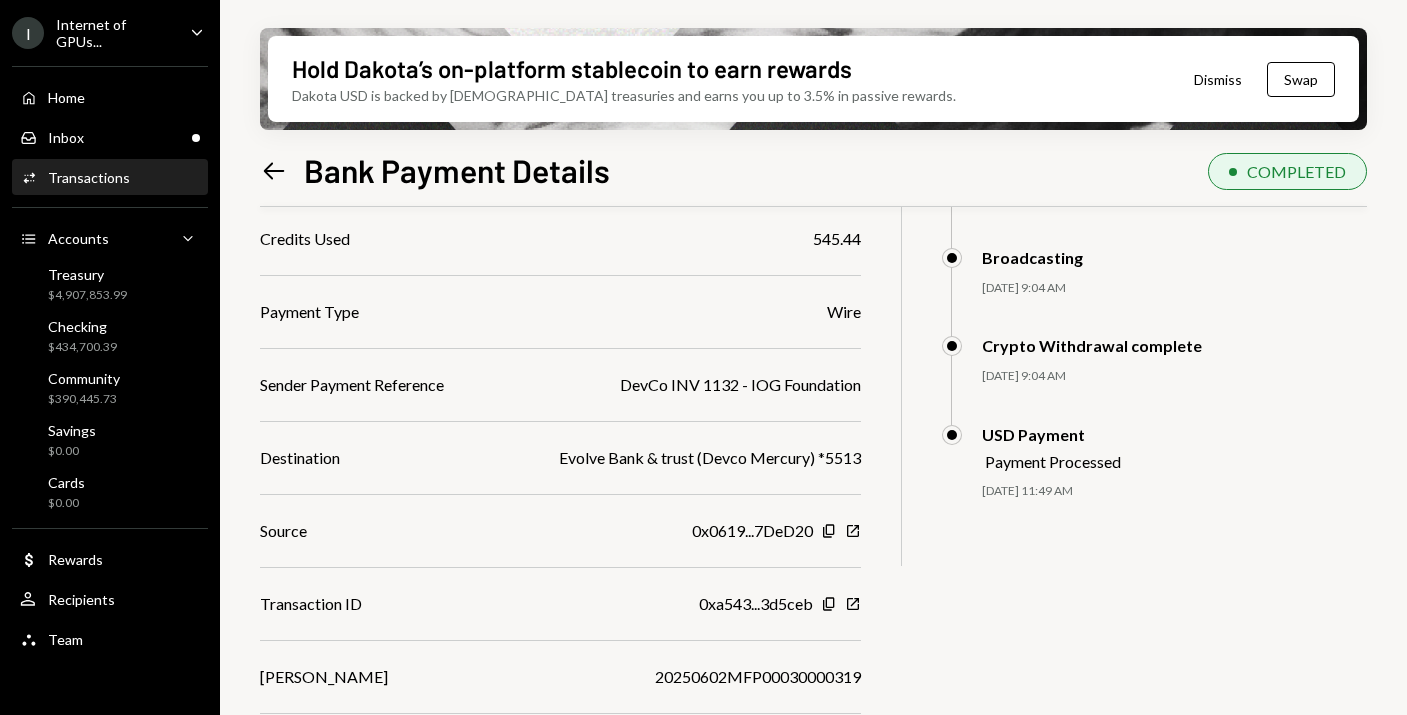 scroll, scrollTop: 0, scrollLeft: 0, axis: both 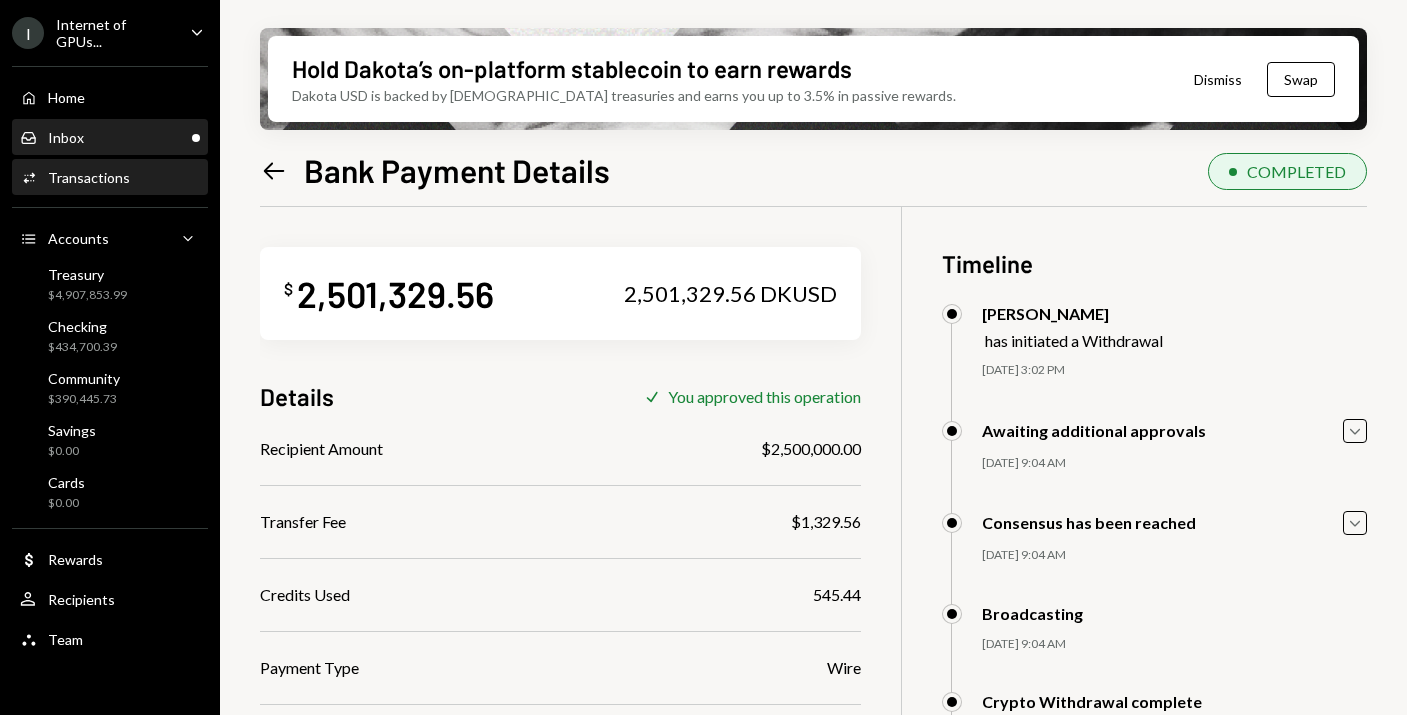 click on "Inbox Inbox" at bounding box center [110, 138] 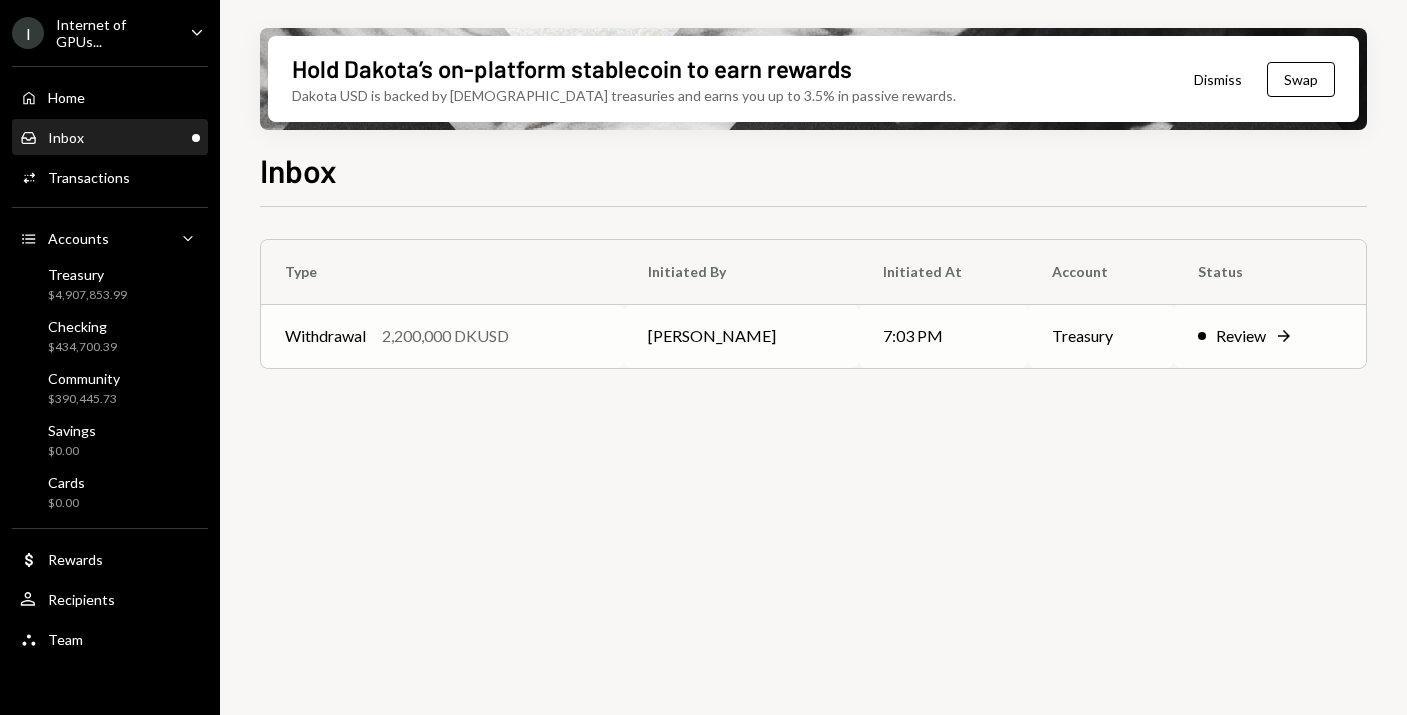 click on "Withdrawal 2,200,000  DKUSD" at bounding box center [442, 336] 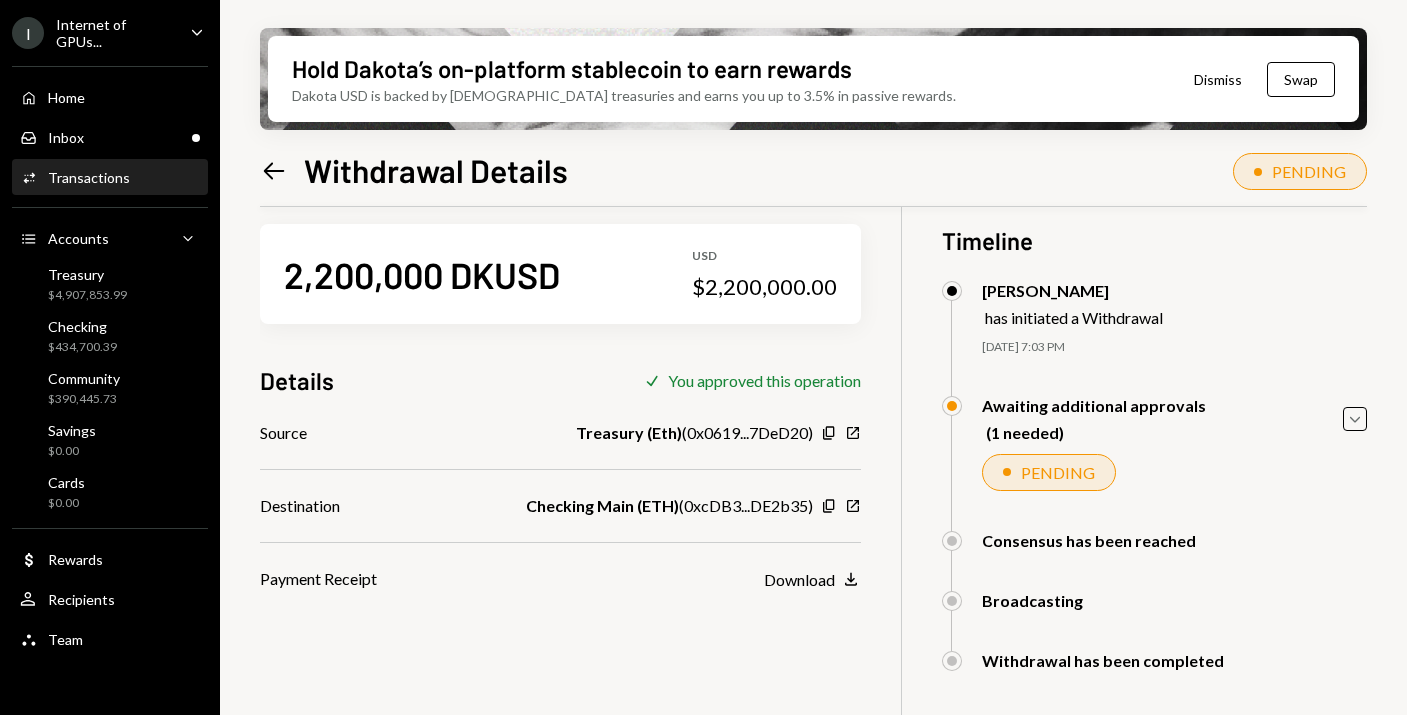 scroll, scrollTop: 4, scrollLeft: 0, axis: vertical 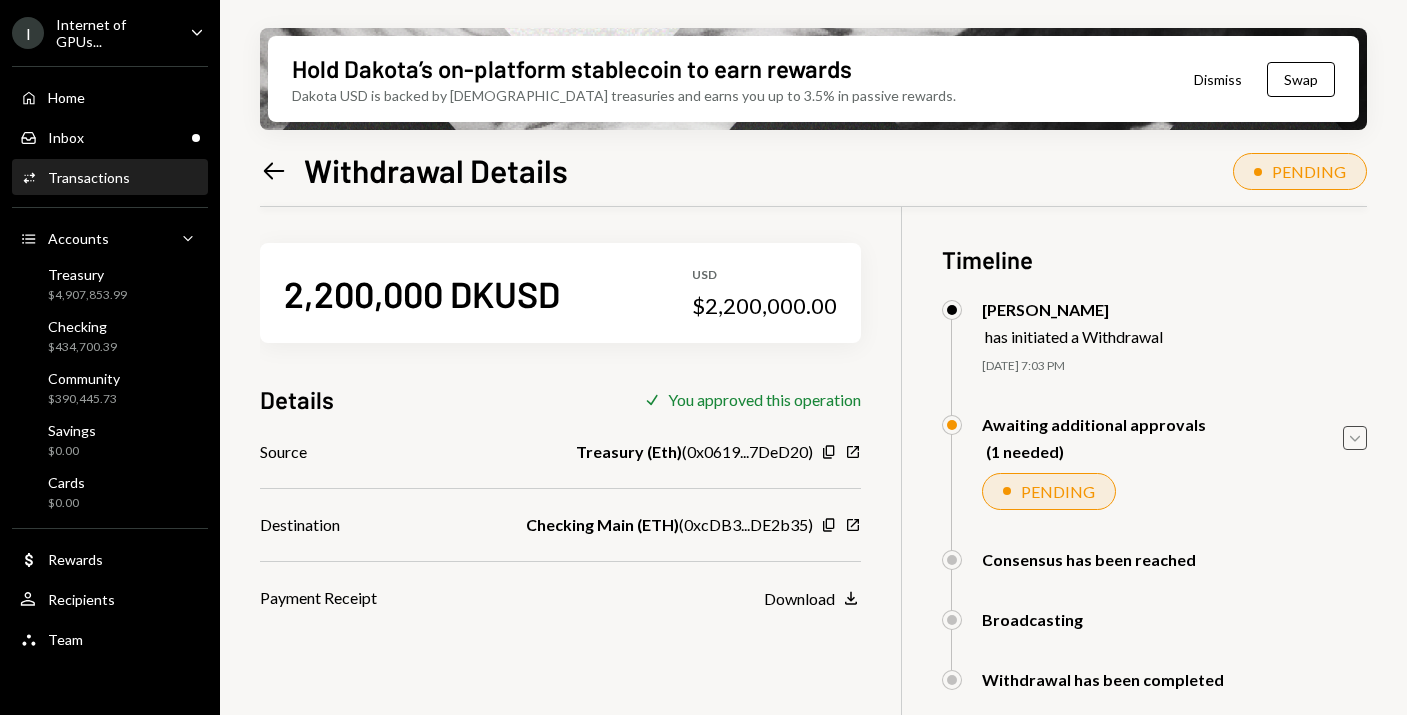 click on "Caret Down" 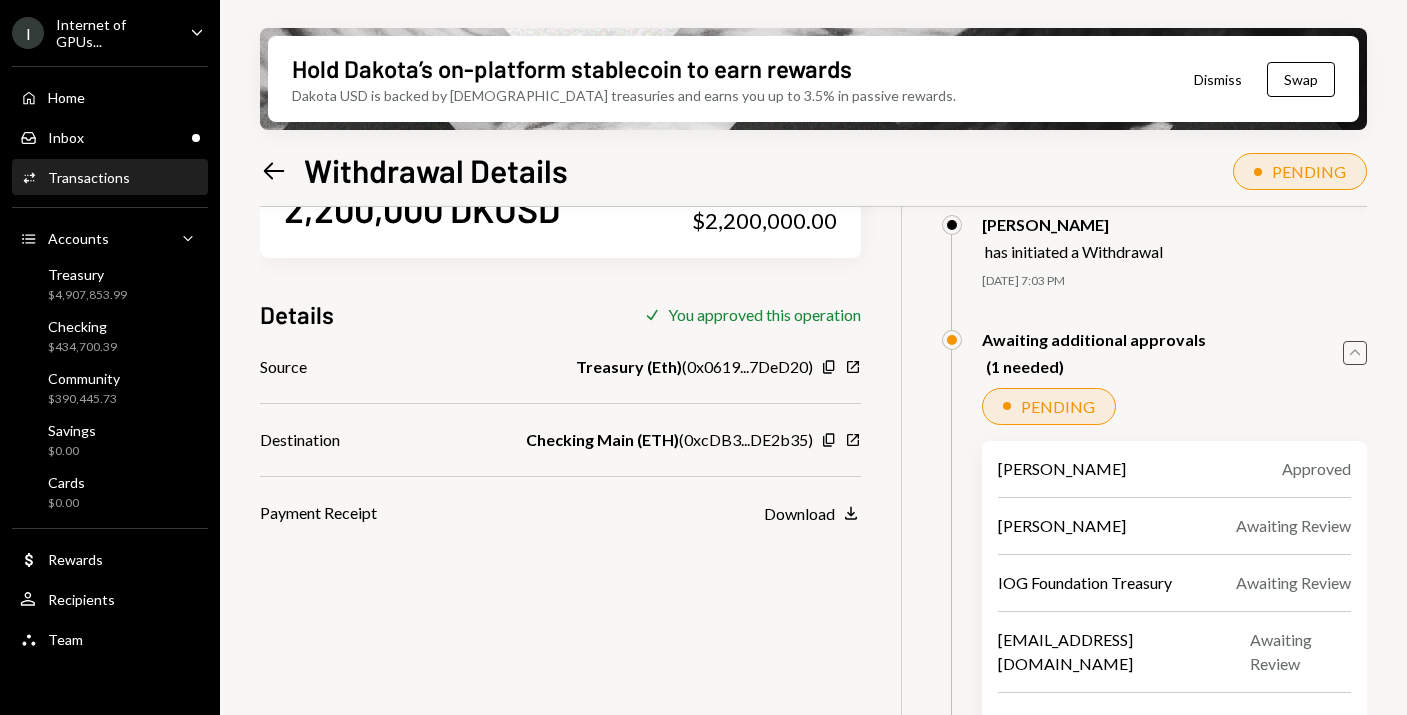 scroll, scrollTop: 0, scrollLeft: 0, axis: both 